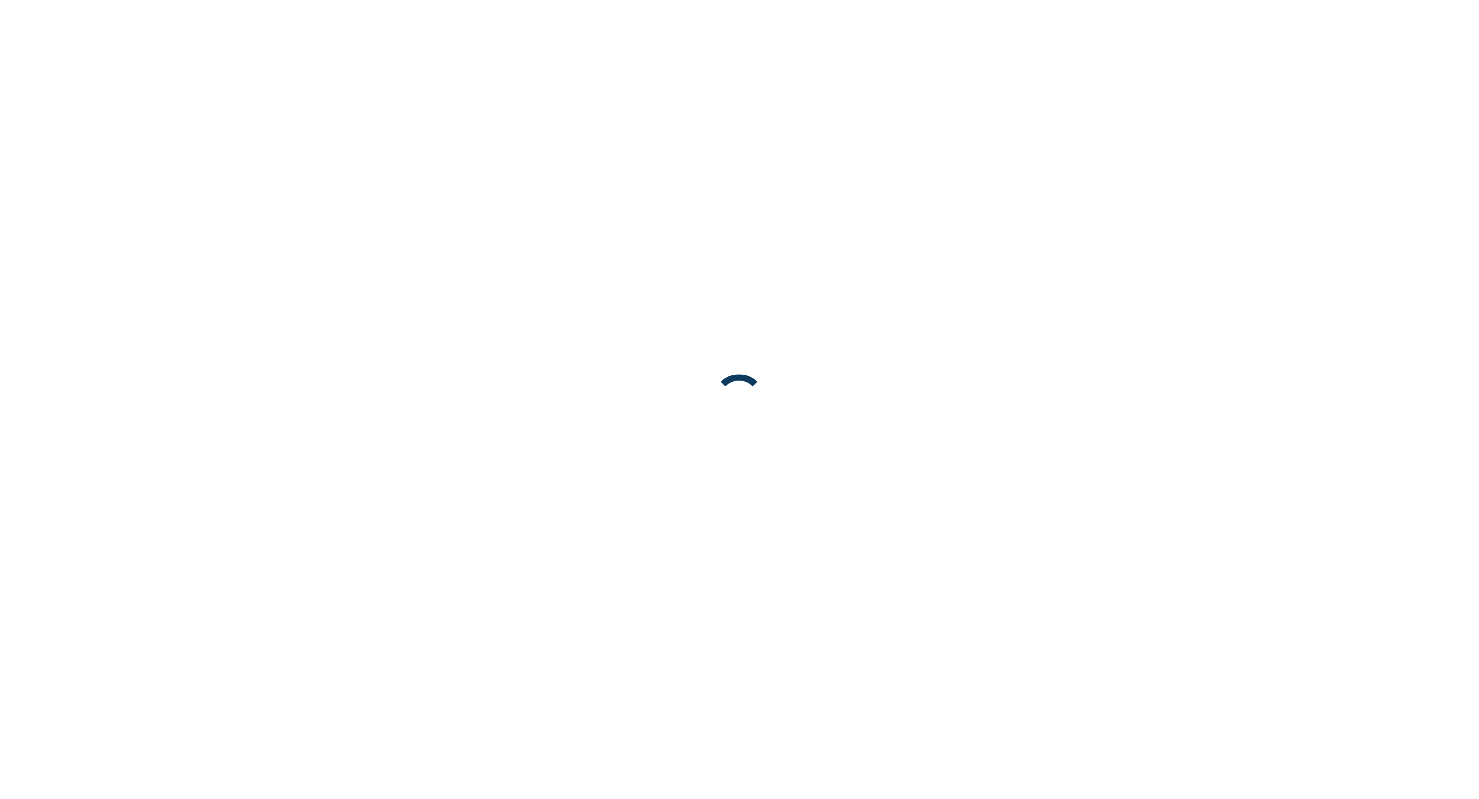 scroll, scrollTop: 0, scrollLeft: 0, axis: both 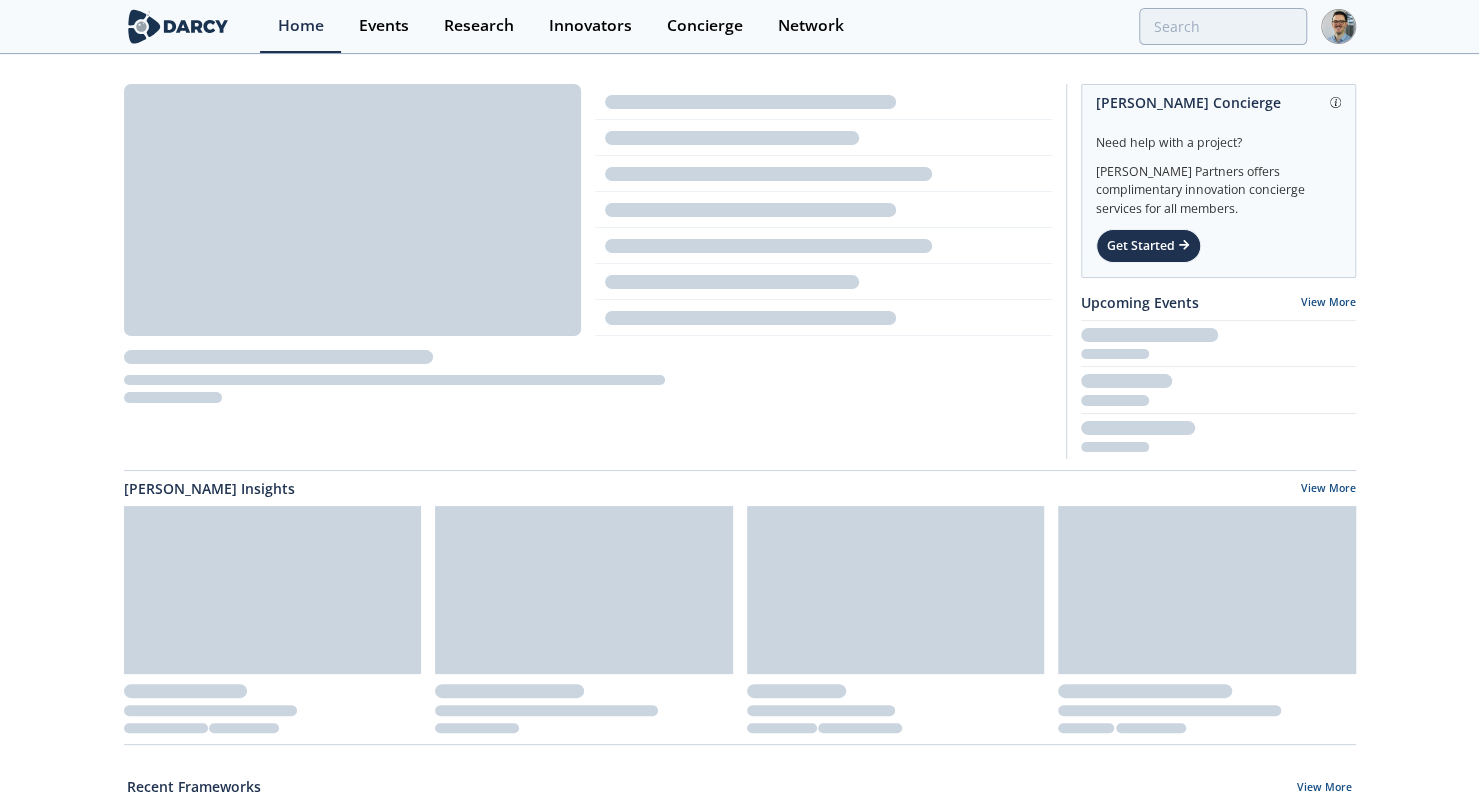 click on "Events" at bounding box center (384, 26) 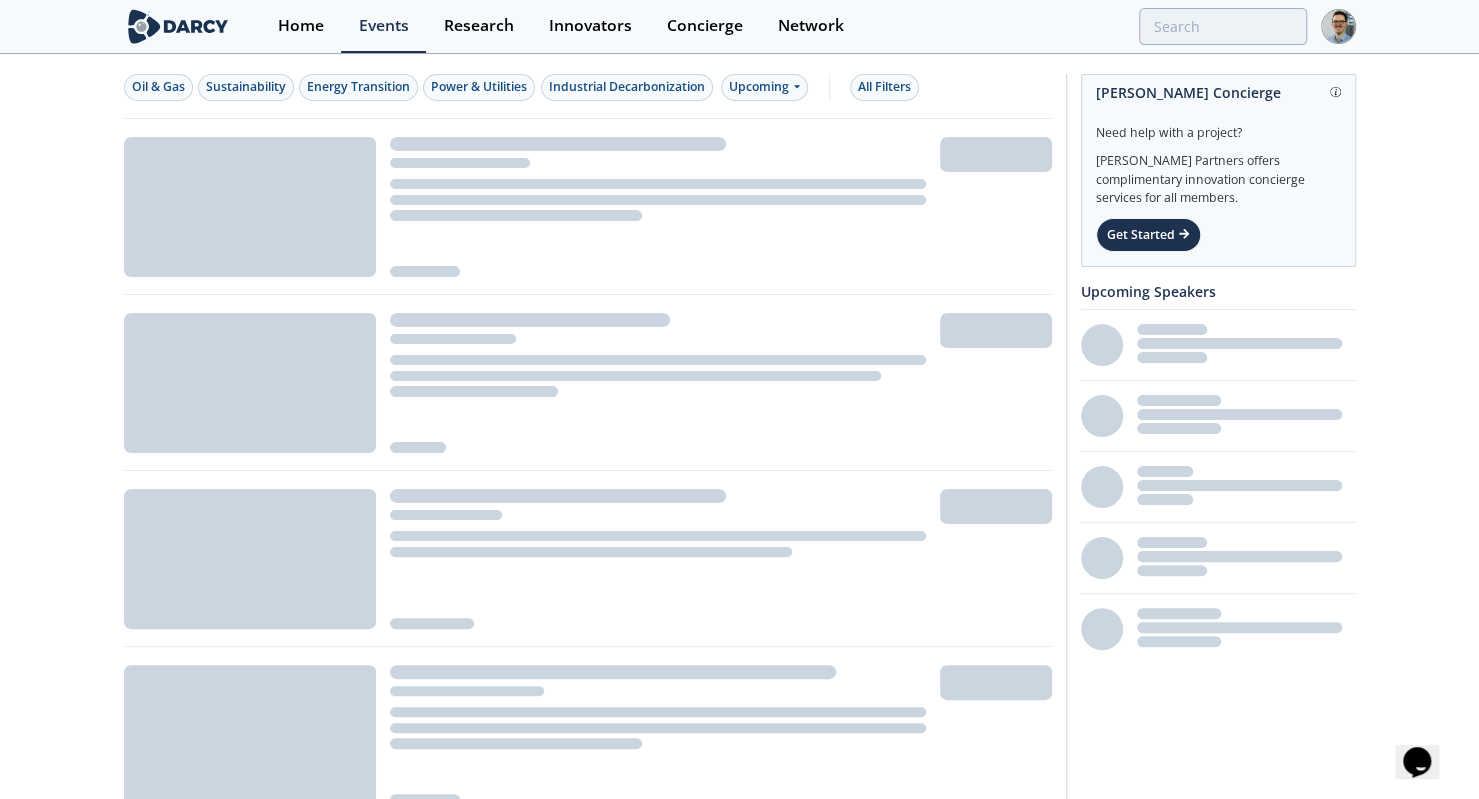 scroll, scrollTop: 0, scrollLeft: 0, axis: both 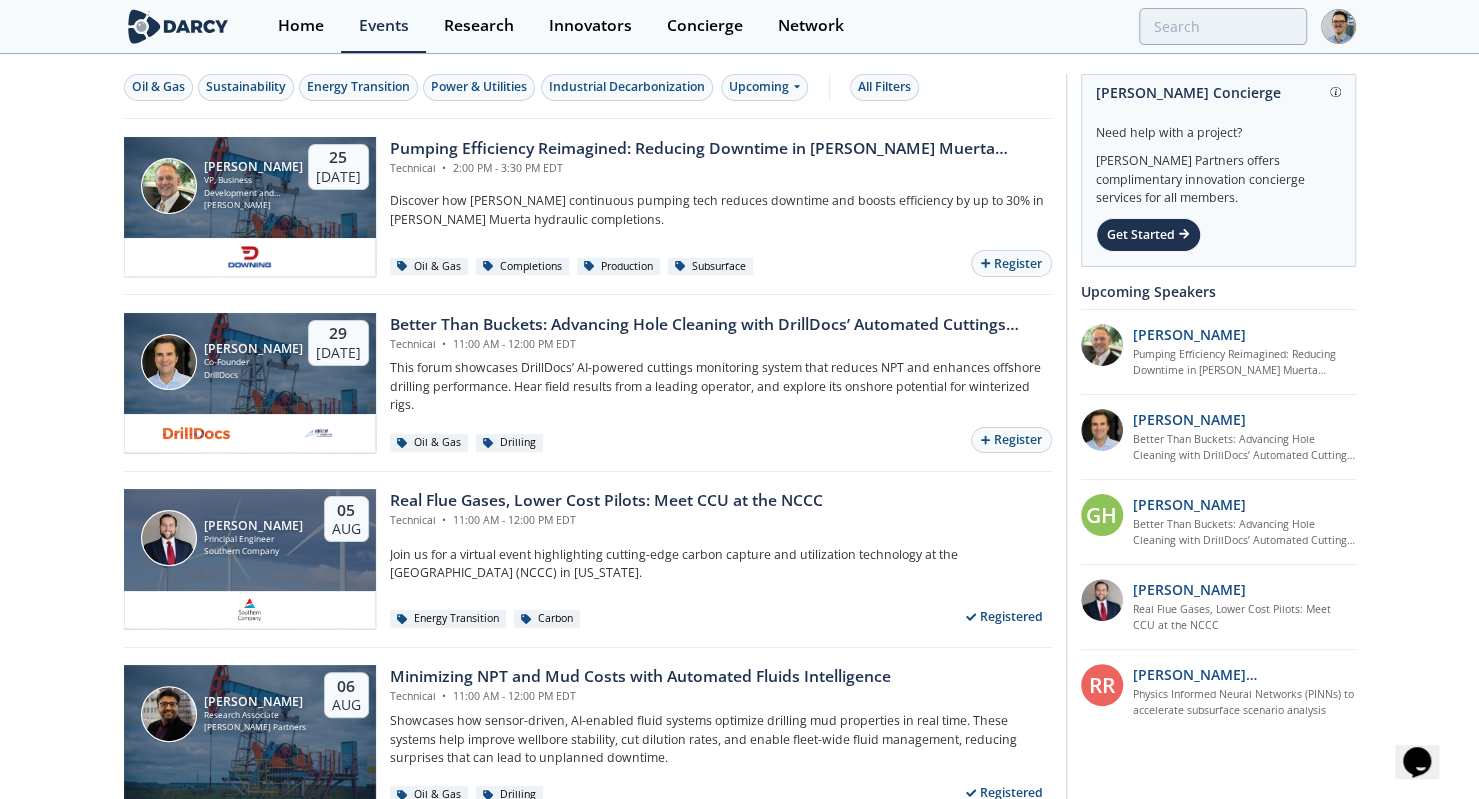 click on "All Filters" at bounding box center (884, 87) 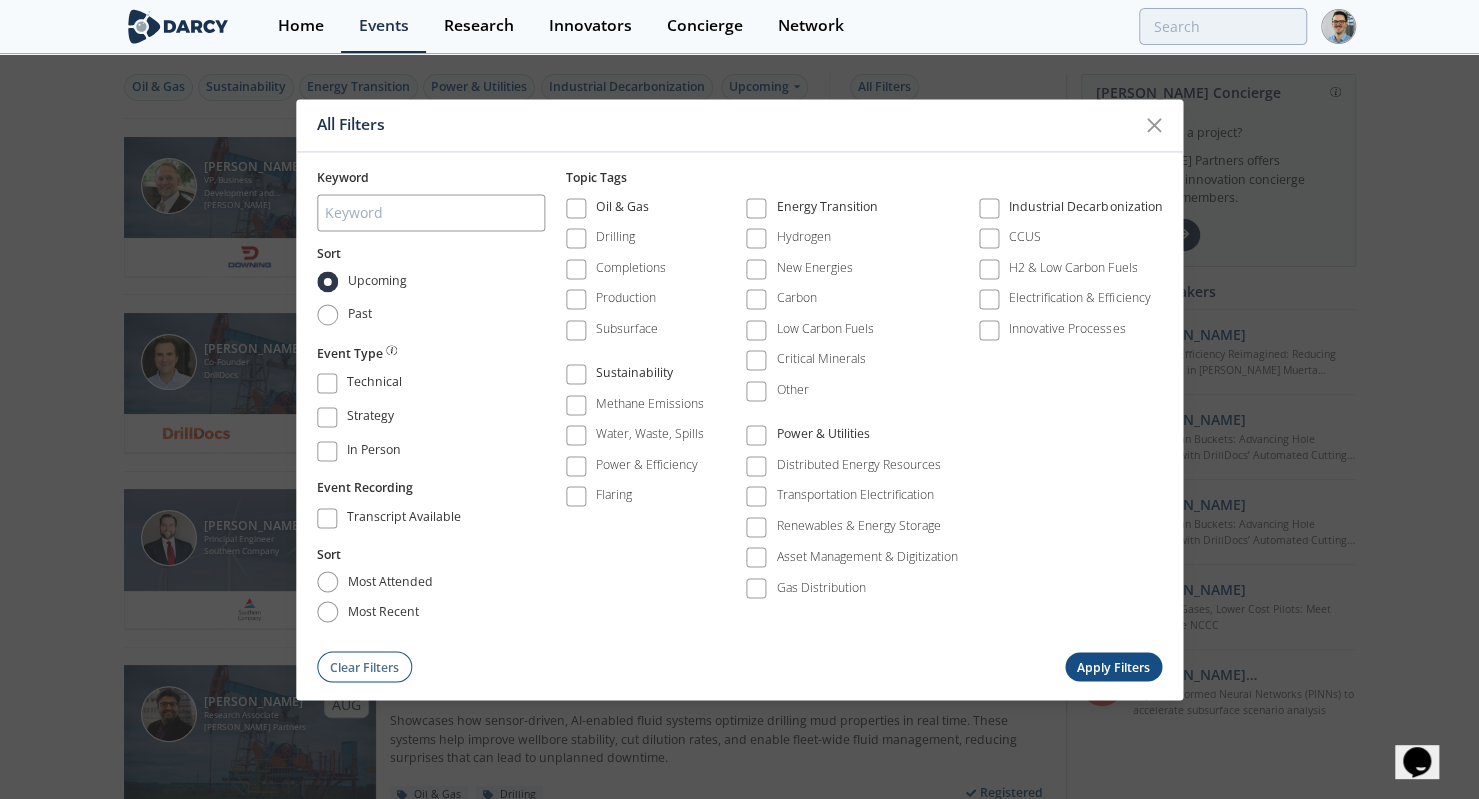 click on "Sustainability" at bounding box center (635, 374) 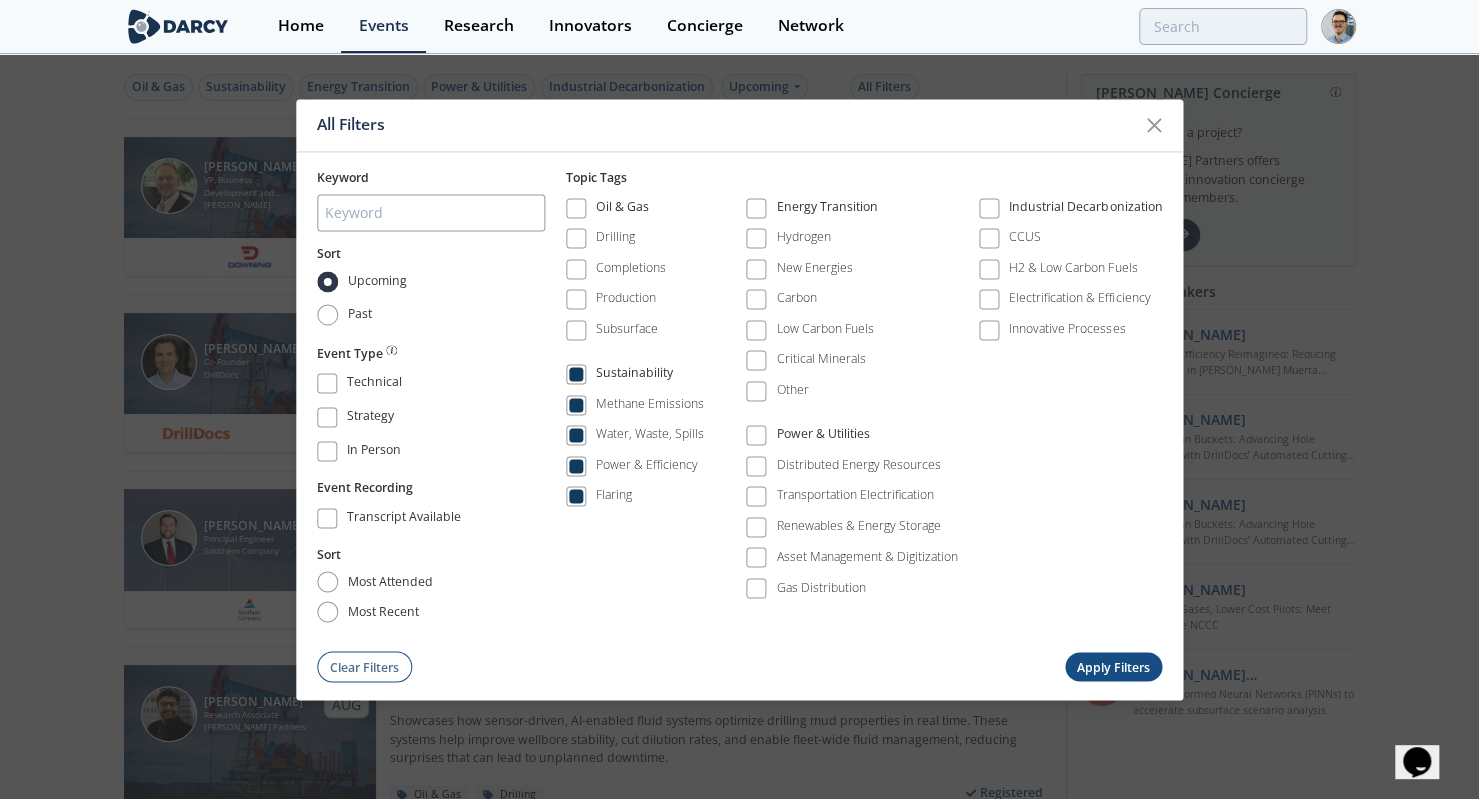 click at bounding box center (756, 208) 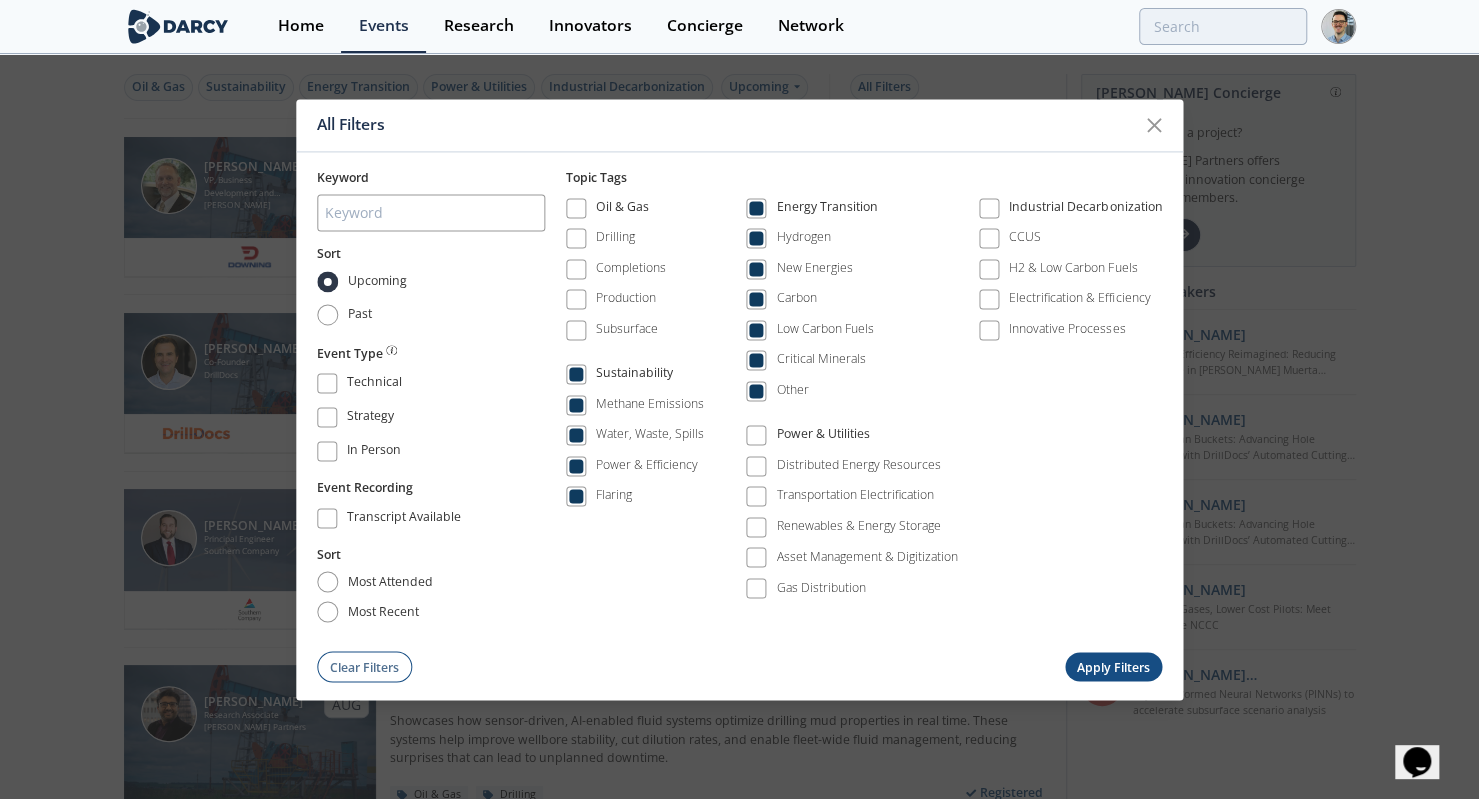 click at bounding box center [756, 436] 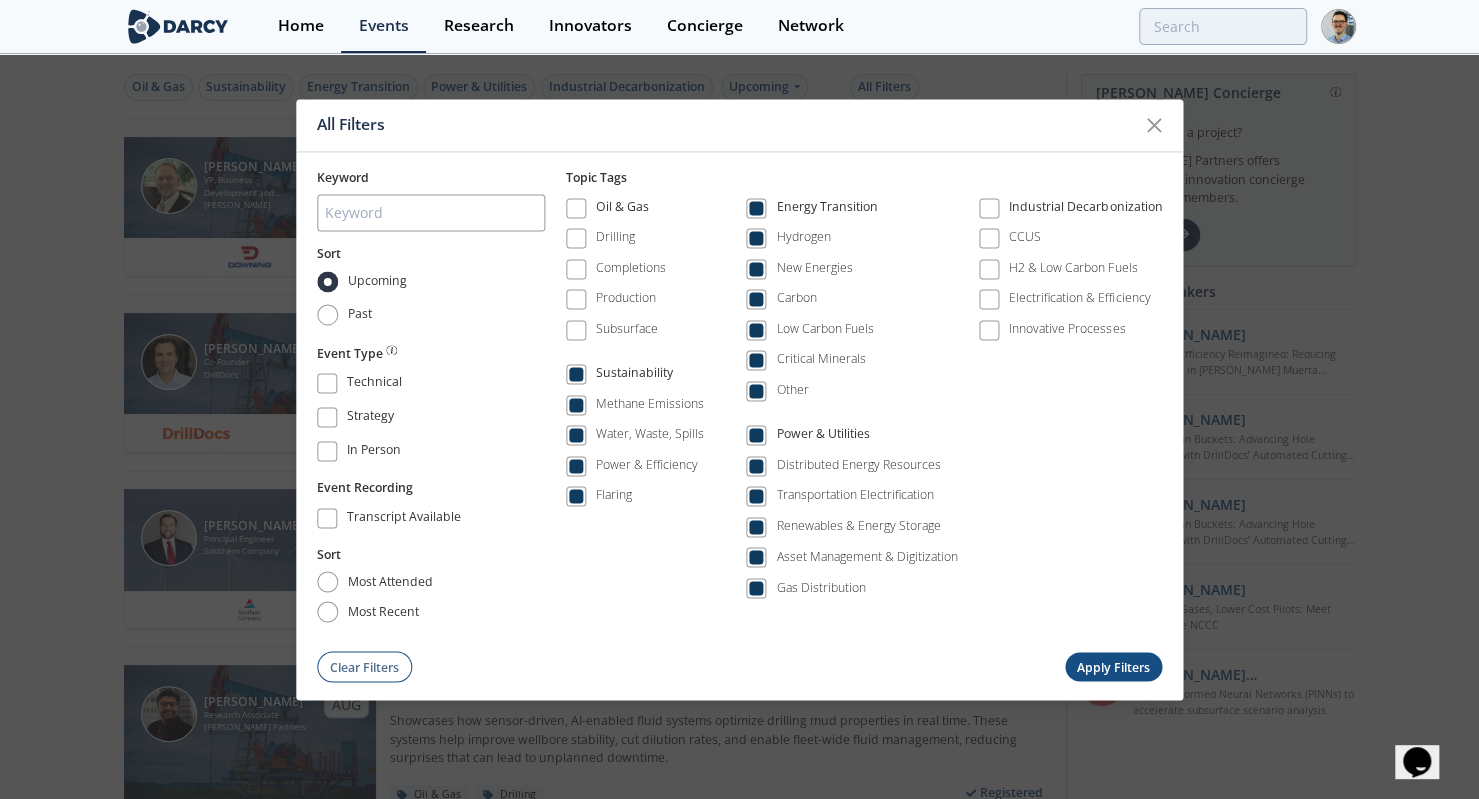 click on "Apply Filters" at bounding box center [1114, 667] 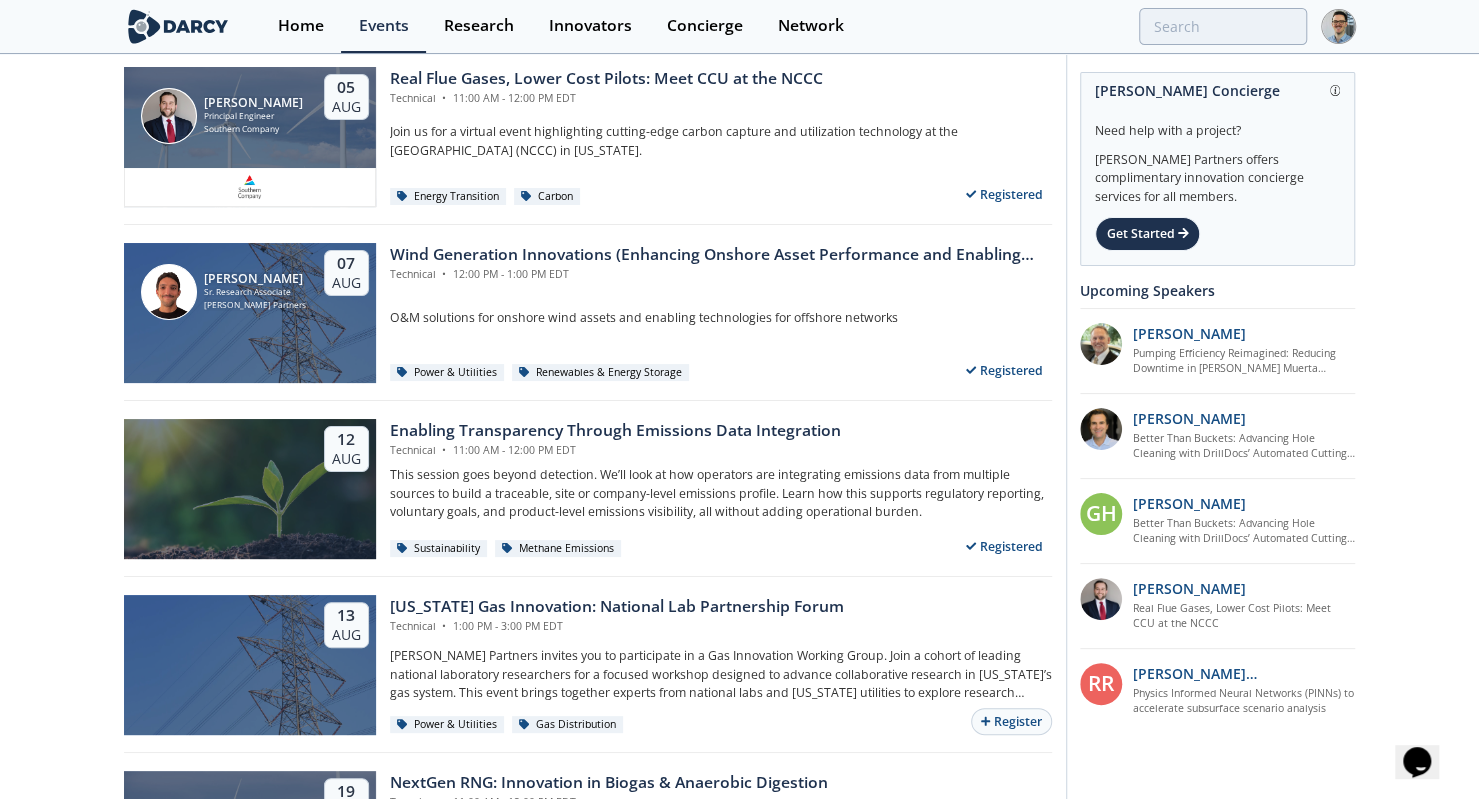 scroll, scrollTop: 0, scrollLeft: 0, axis: both 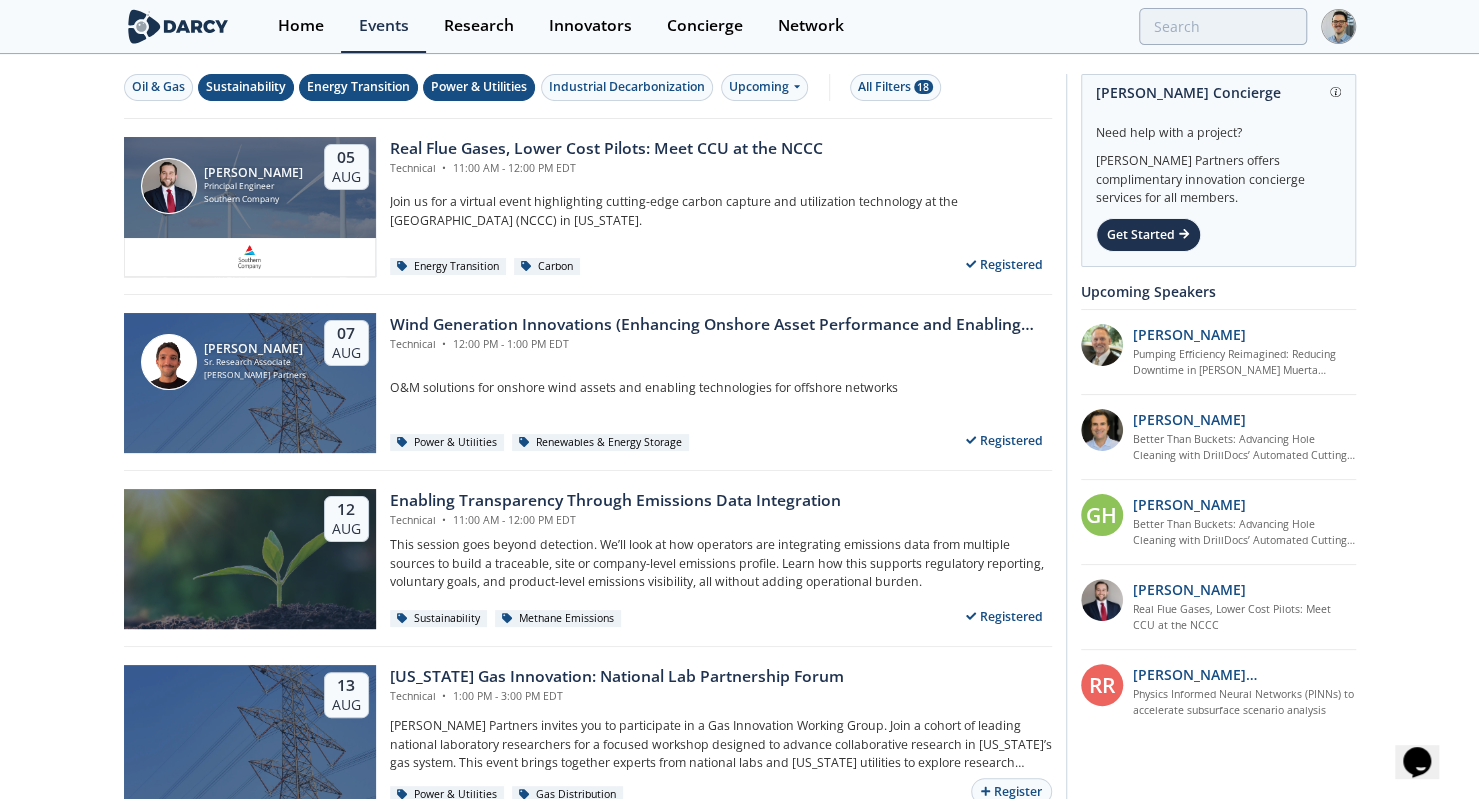 click on "Oil & Gas
Sustainability
Energy Transition
Power & Utilities
Industrial Decarbonization
Upcoming
All Filters
18
John Carroll
Principal Engineer
Southern Company
05
Aug" 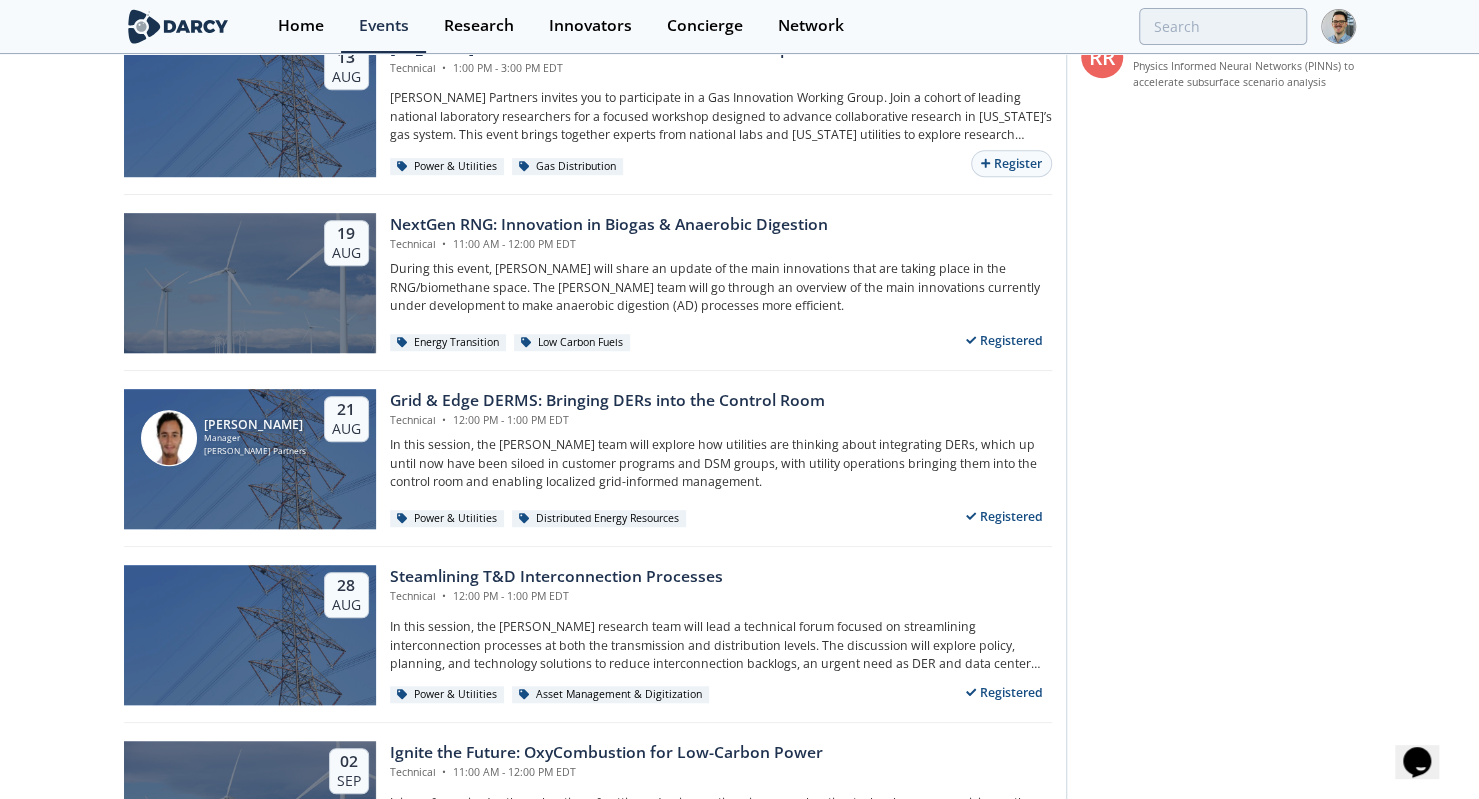 scroll, scrollTop: 0, scrollLeft: 0, axis: both 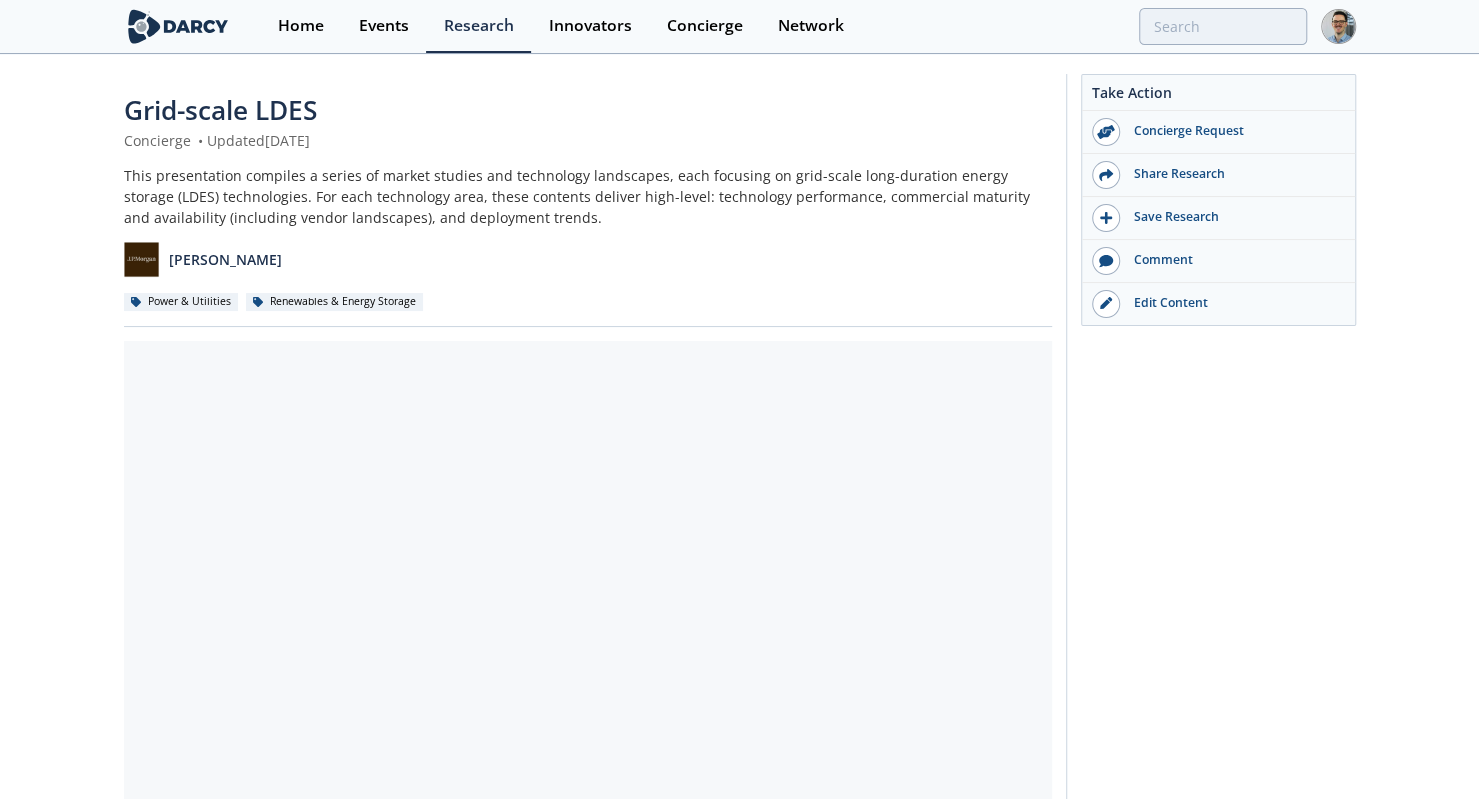 click on "Grid-scale LDES
Concierge
•
Updated  [DATE]
This presentation compiles a series of market studies and technology landscapes, each focusing on grid-scale long-duration energy storage (LDES) technologies. For each technology area, these contents deliver high-level: technology performance, commercial maturity and availability (including vendor landscapes), and deployment trends.
[PERSON_NAME]
Power & Utilities" 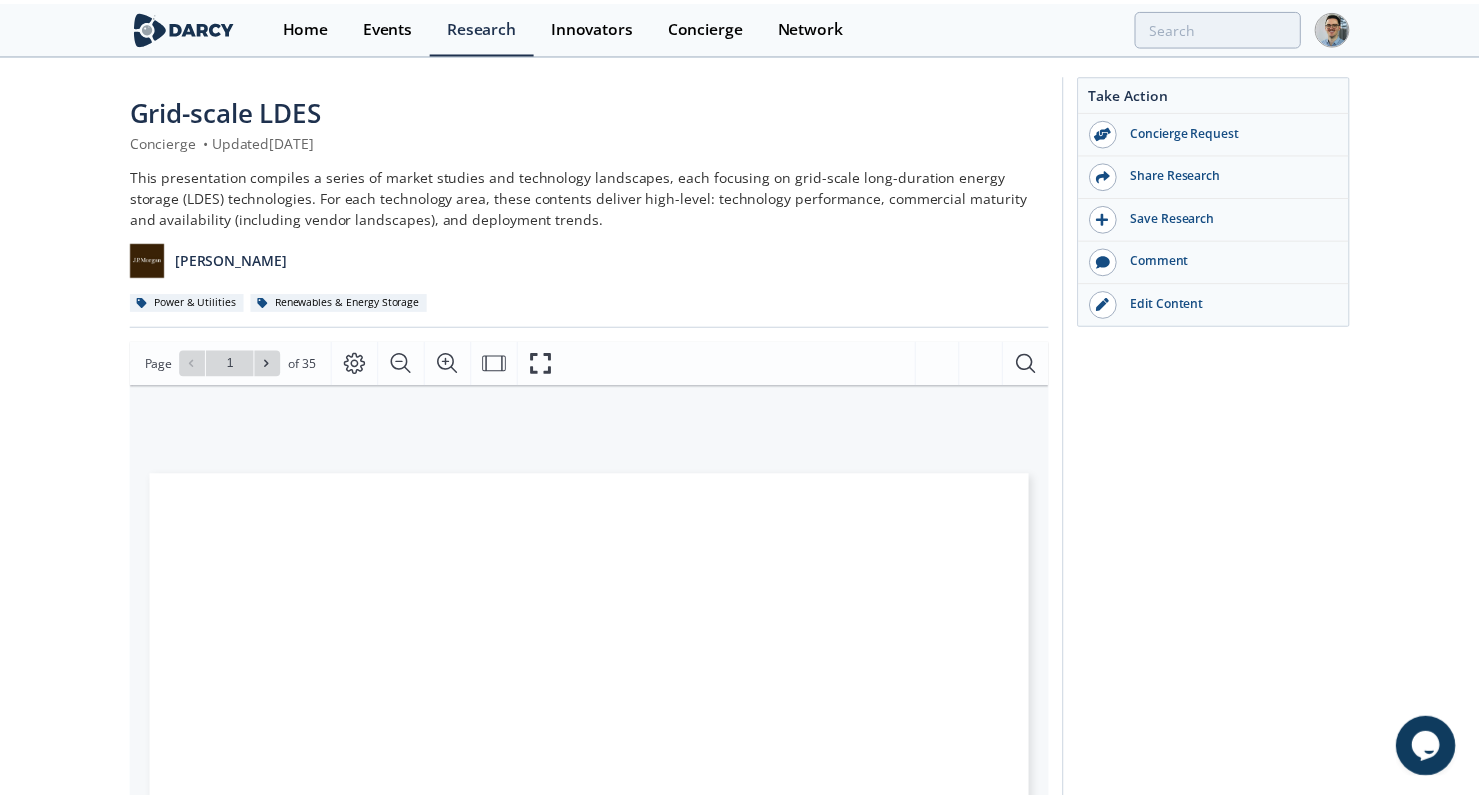scroll, scrollTop: 0, scrollLeft: 0, axis: both 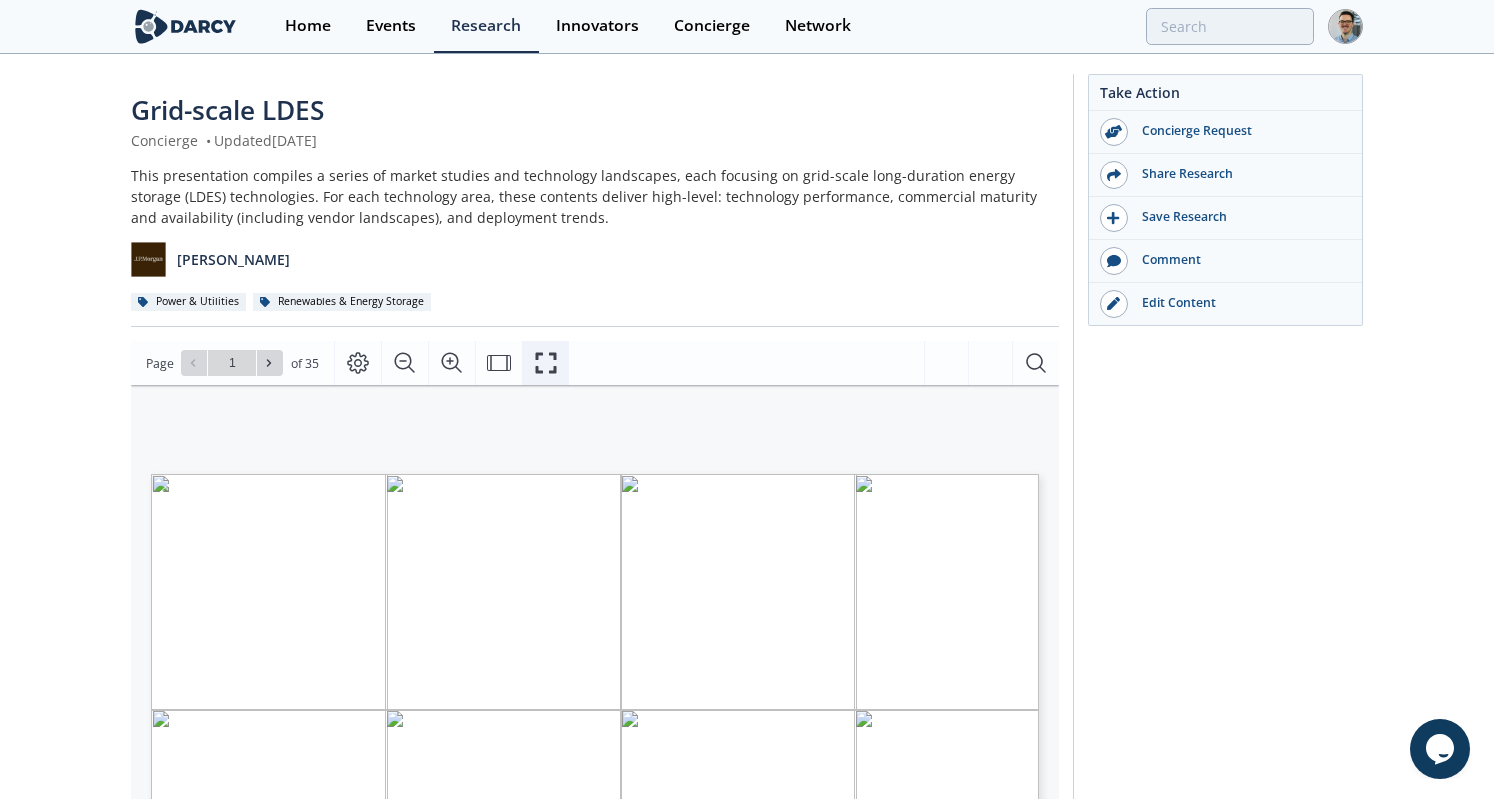 click 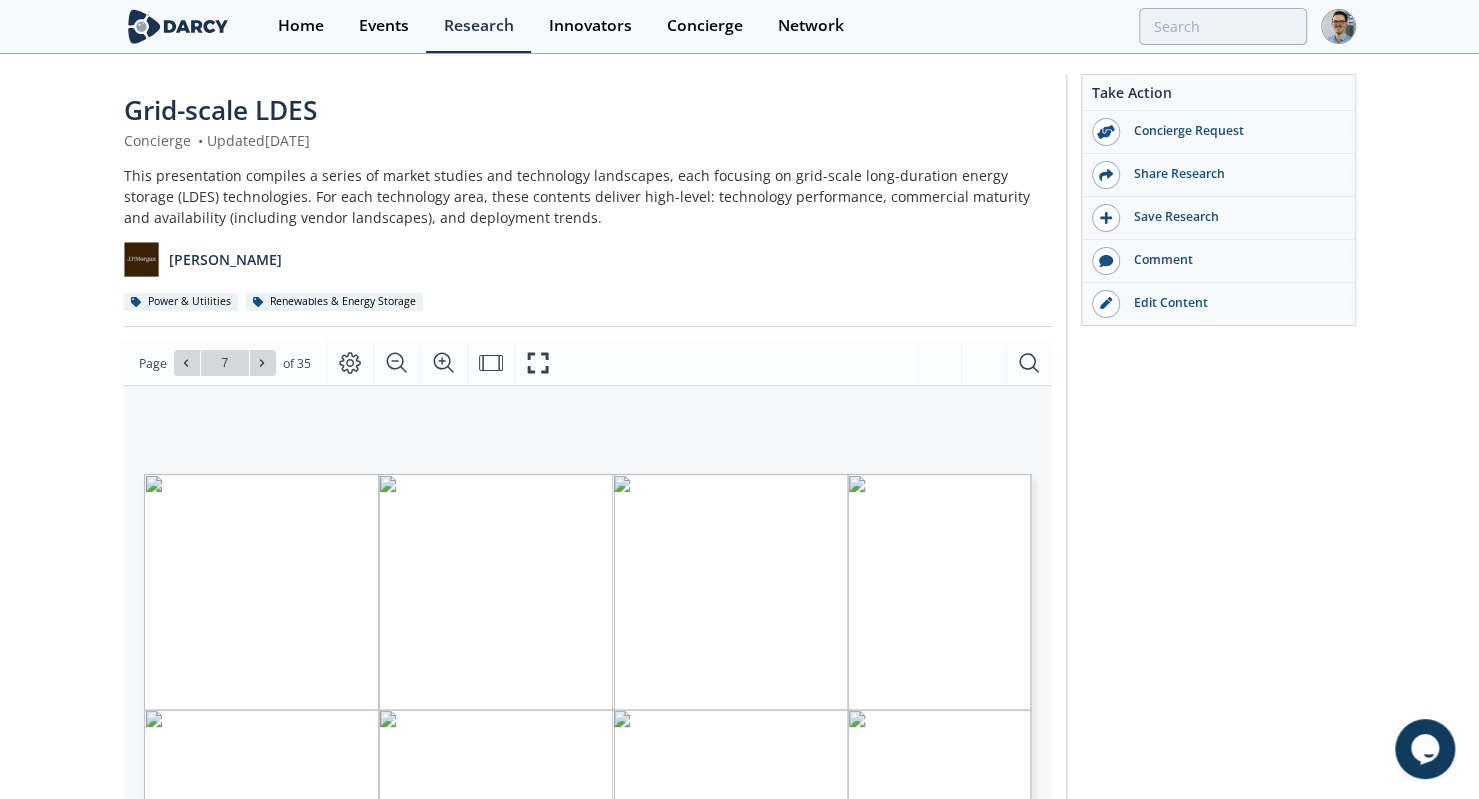 click on "Take Action
Concierge Request
Share Research
Save Research
Comment" at bounding box center (1211, 777) 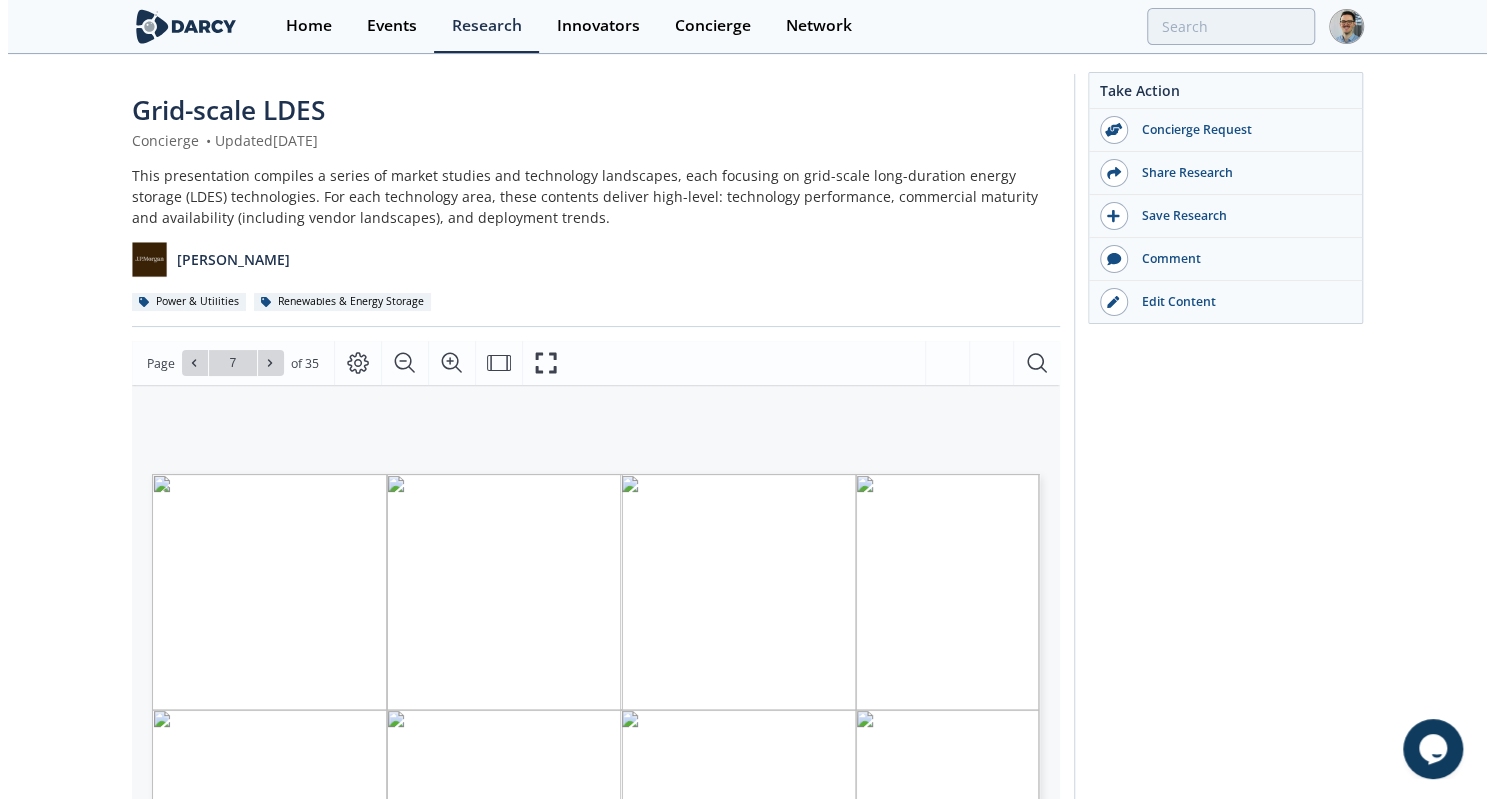 scroll, scrollTop: 174, scrollLeft: 0, axis: vertical 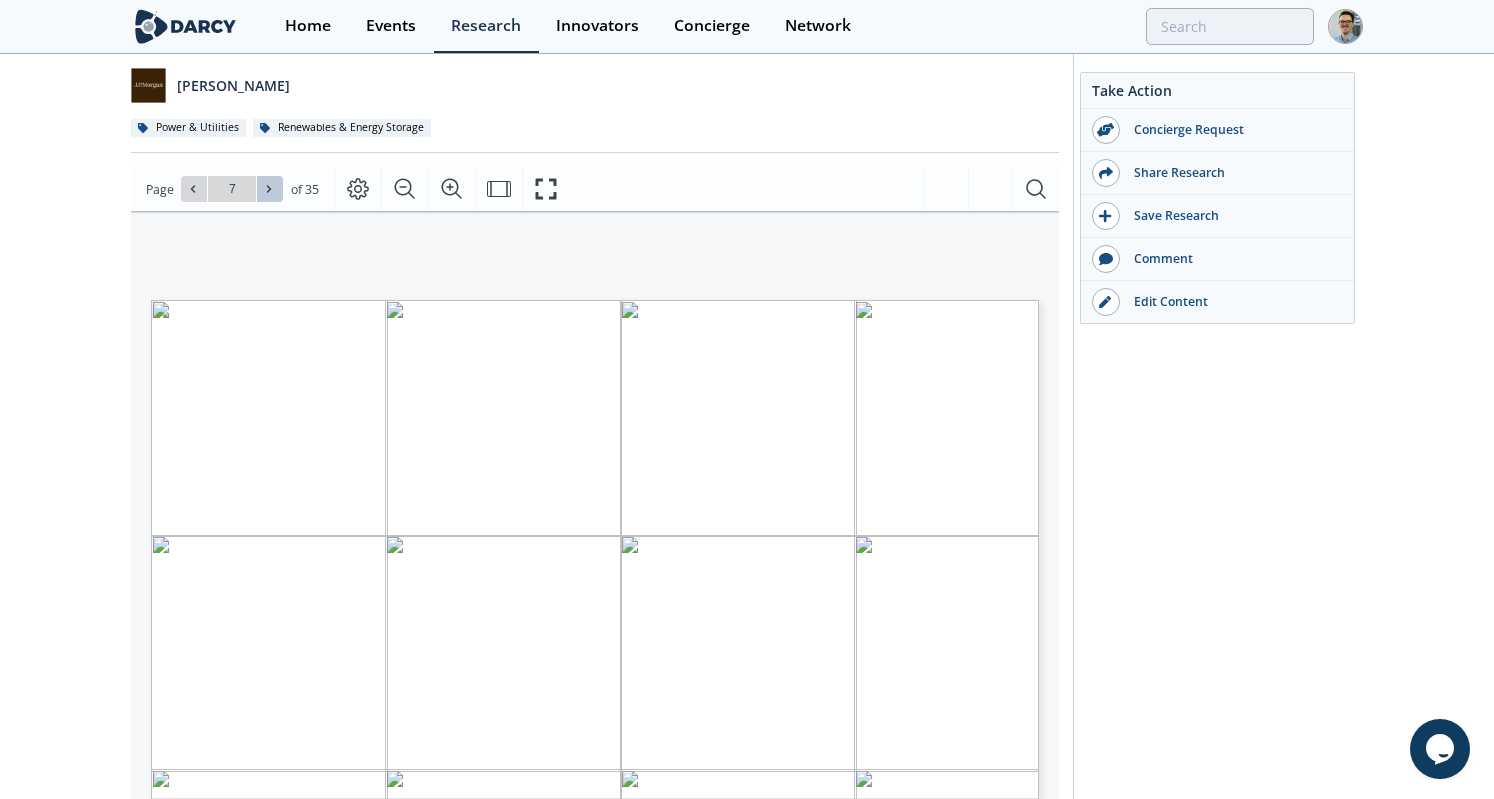 click at bounding box center (270, 189) 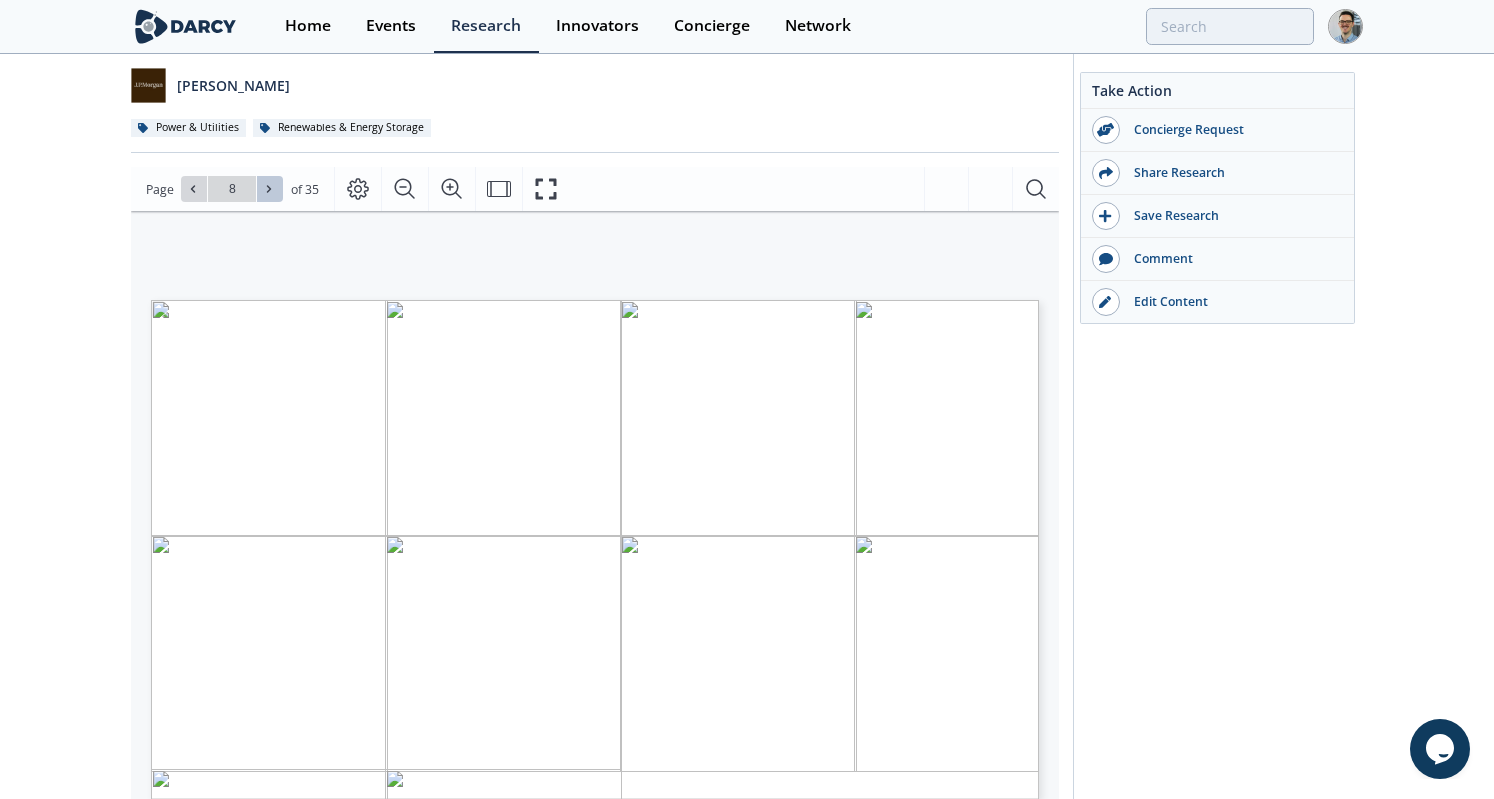click 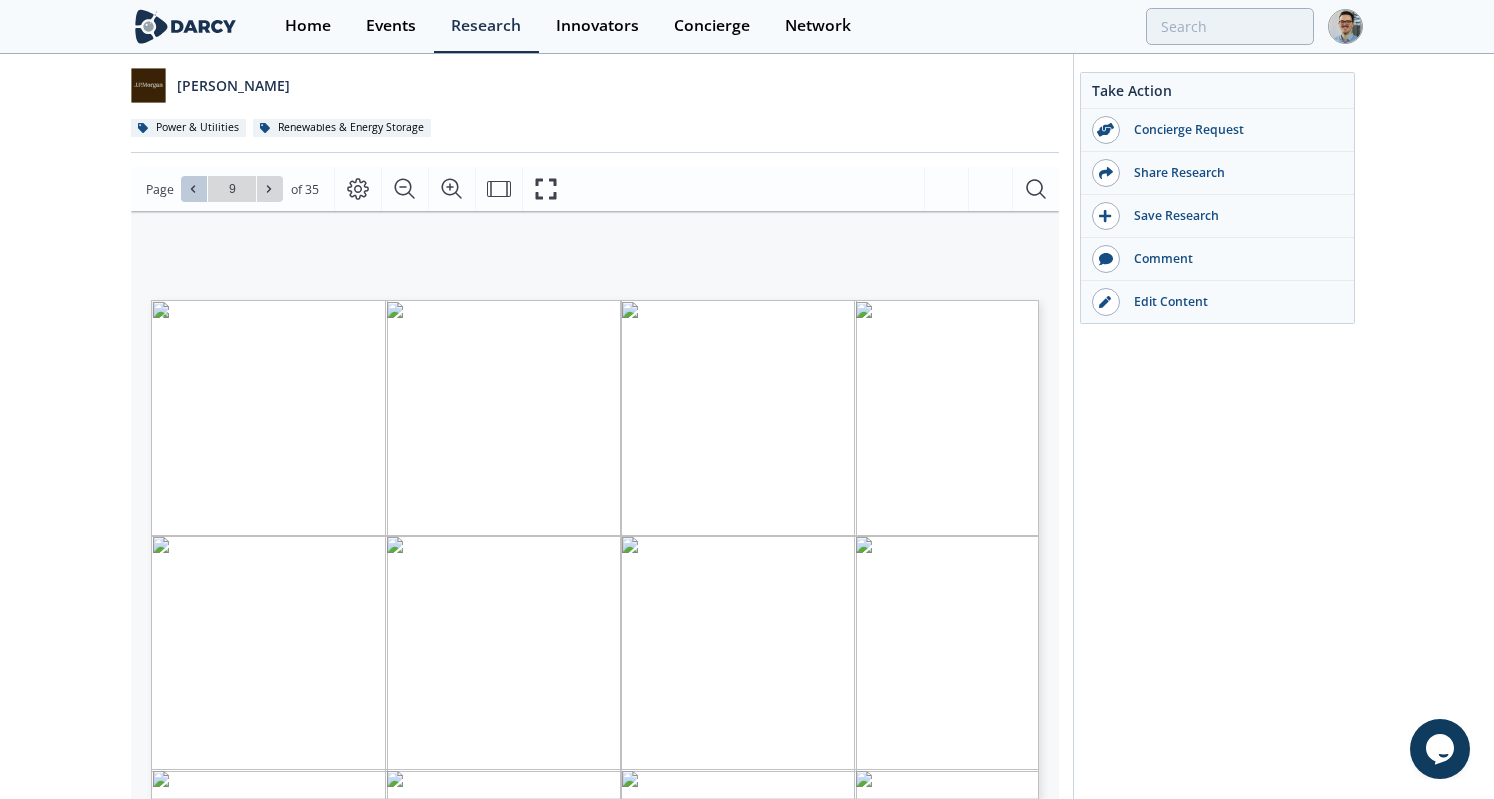 click at bounding box center [194, 189] 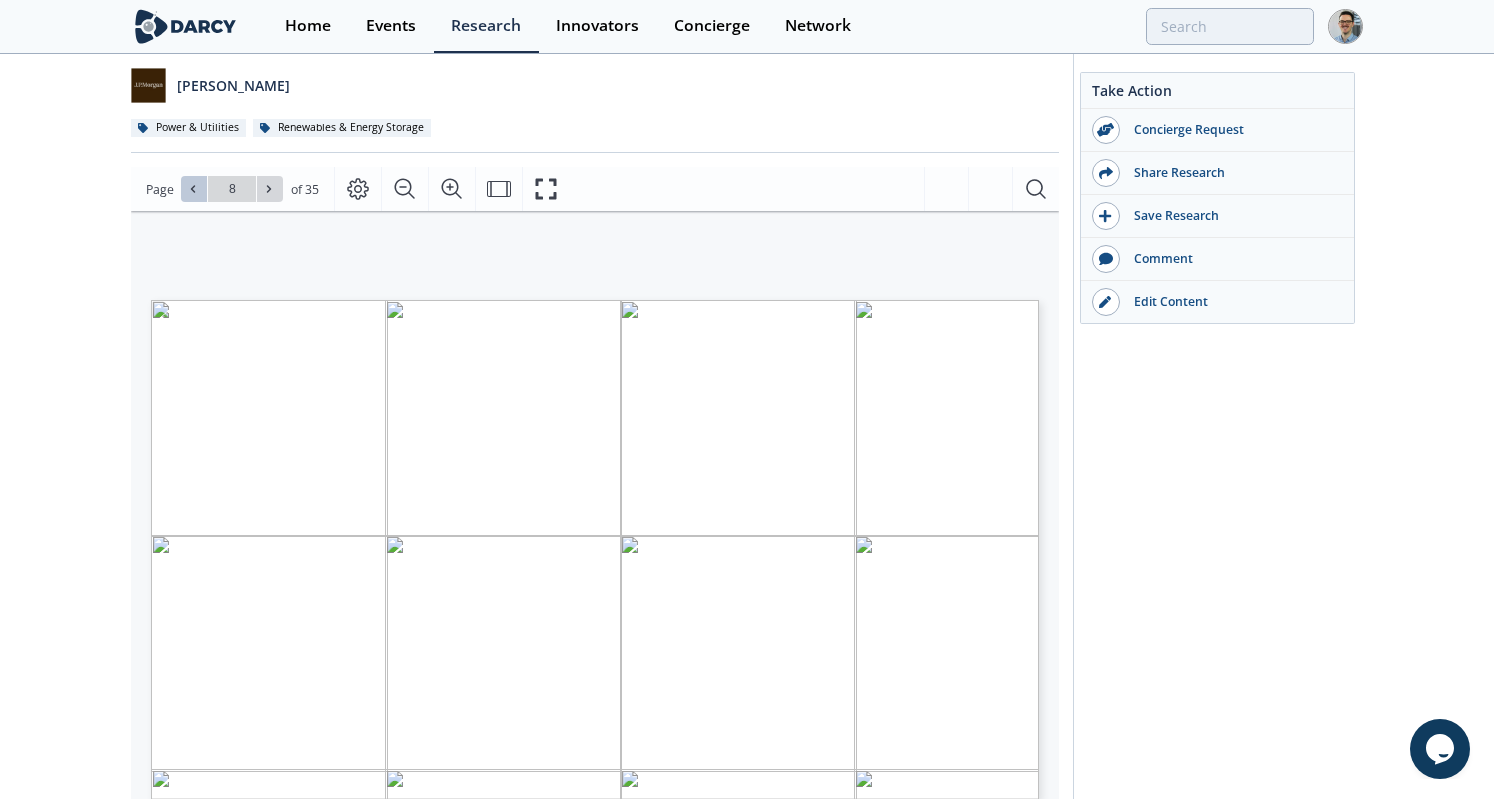 type 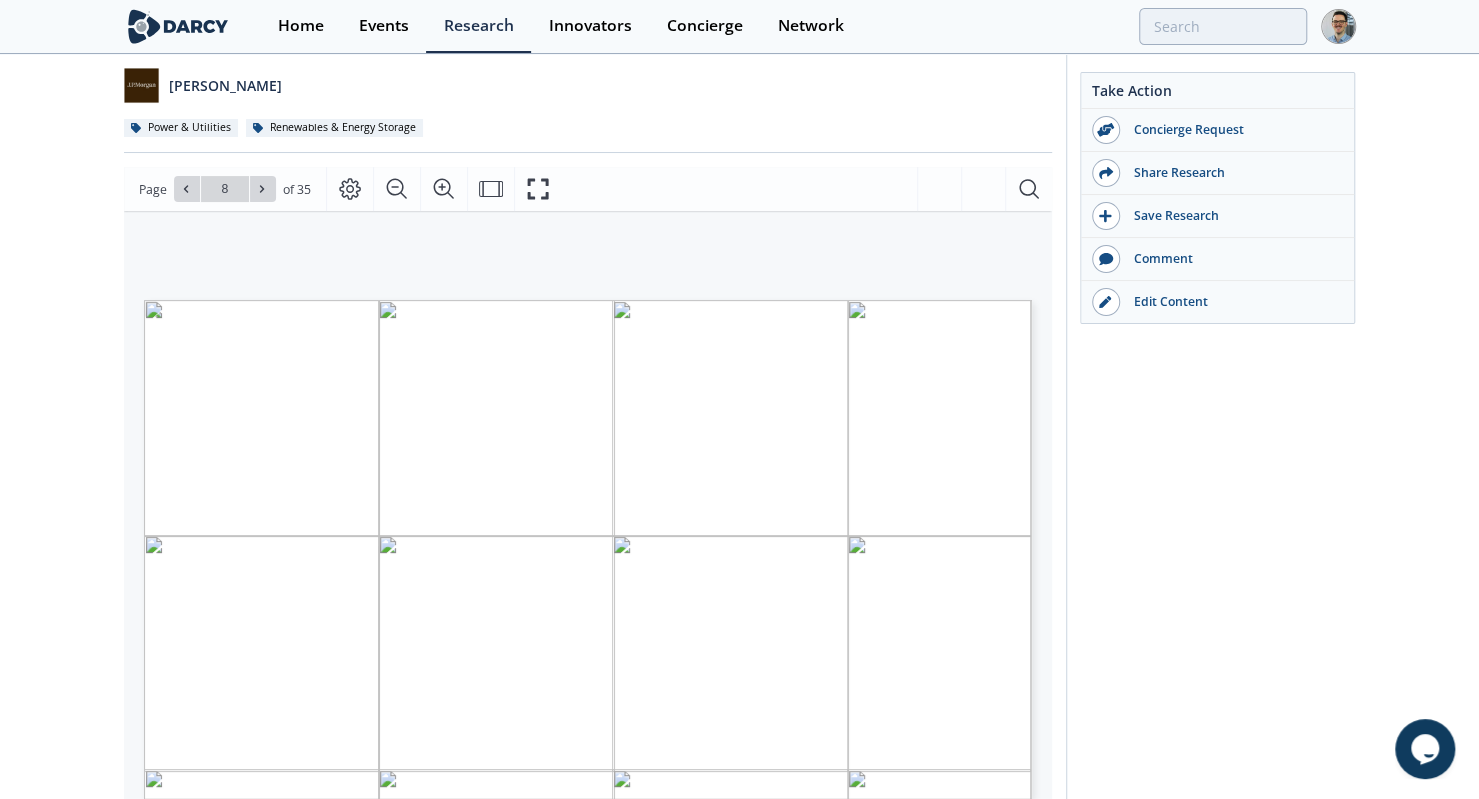 click on "Grid-scale LDES
Concierge
•
Updated  [DATE]
This presentation compiles a series of market studies and technology landscapes, each focusing on grid-scale long-duration energy storage (LDES) technologies. For each technology area, these contents deliver high-level: technology performance, commercial maturity and availability (including vendor landscapes), and deployment trends.
[PERSON_NAME]
Power & Utilities" 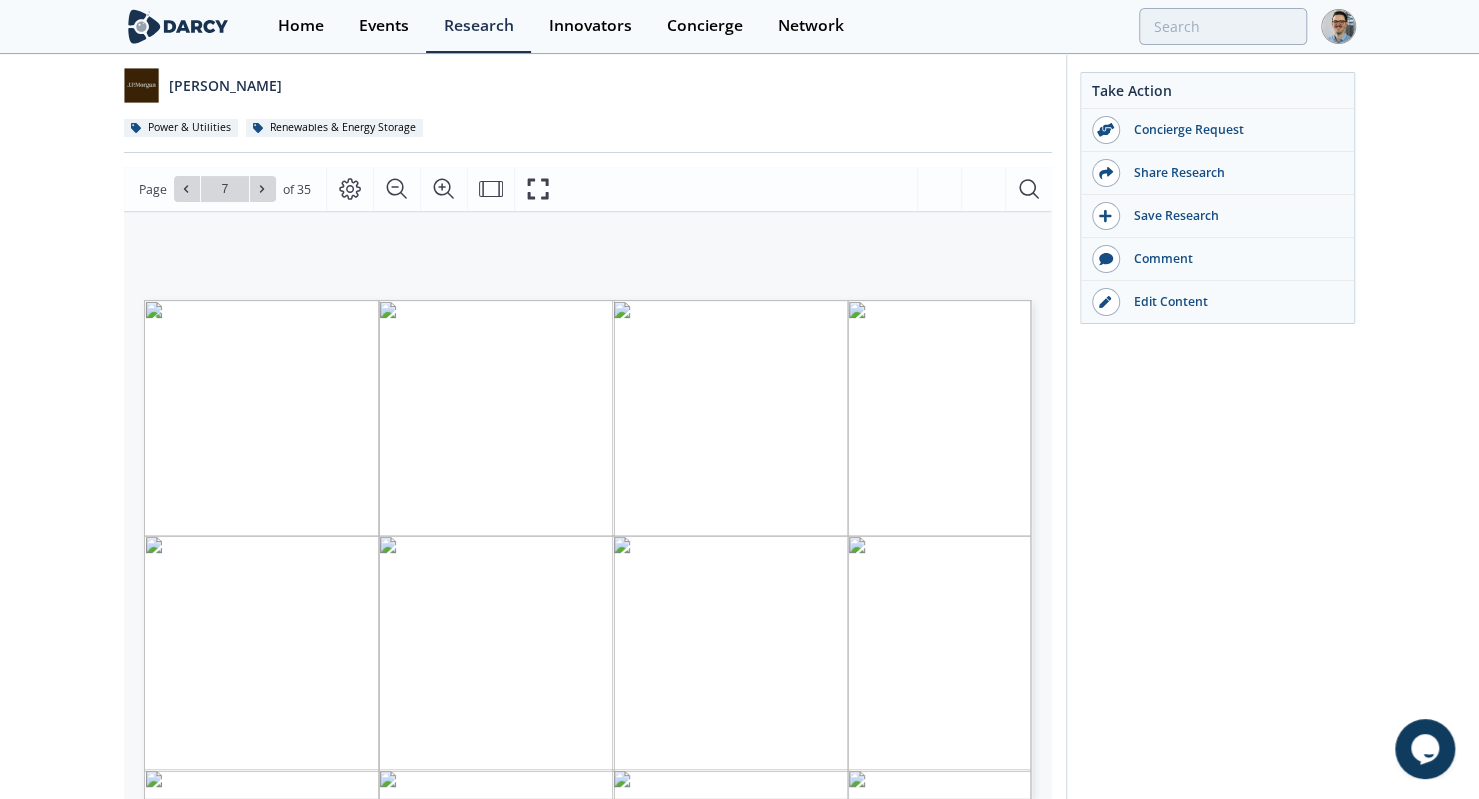 click on "Take Action
Concierge Request
Share Research
Save Research
Comment" at bounding box center (1211, 603) 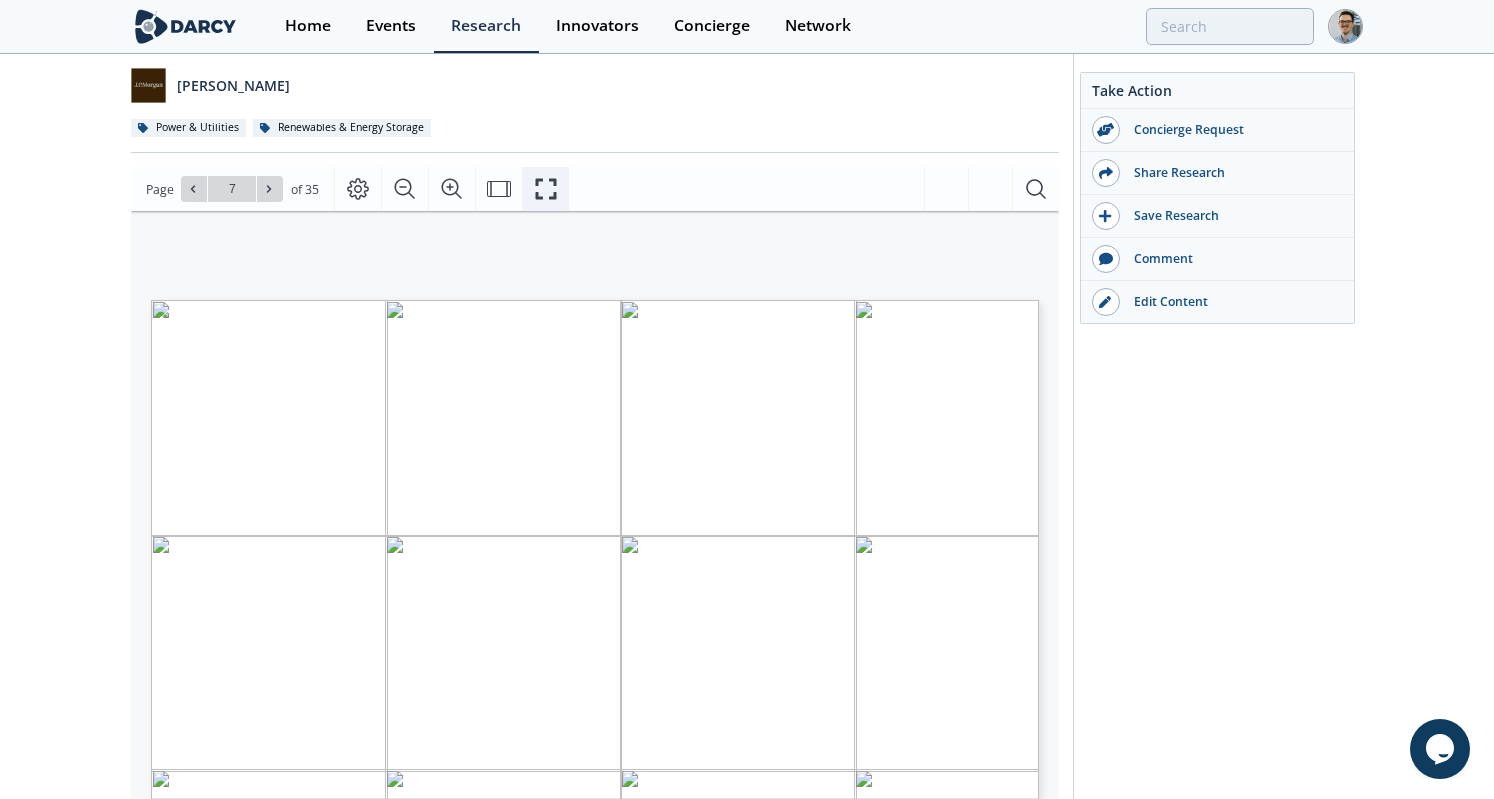 click at bounding box center [545, 189] 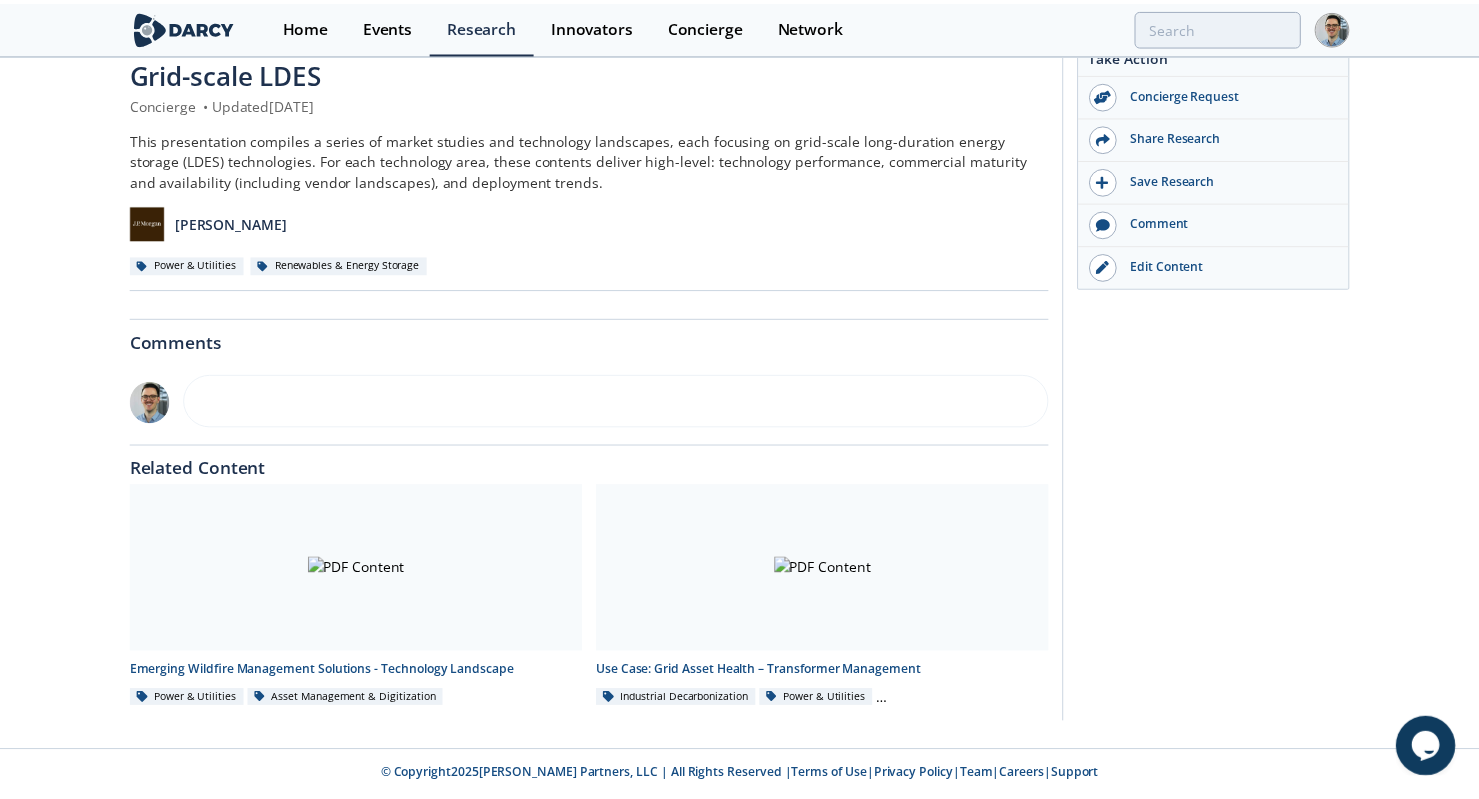 scroll, scrollTop: 0, scrollLeft: 0, axis: both 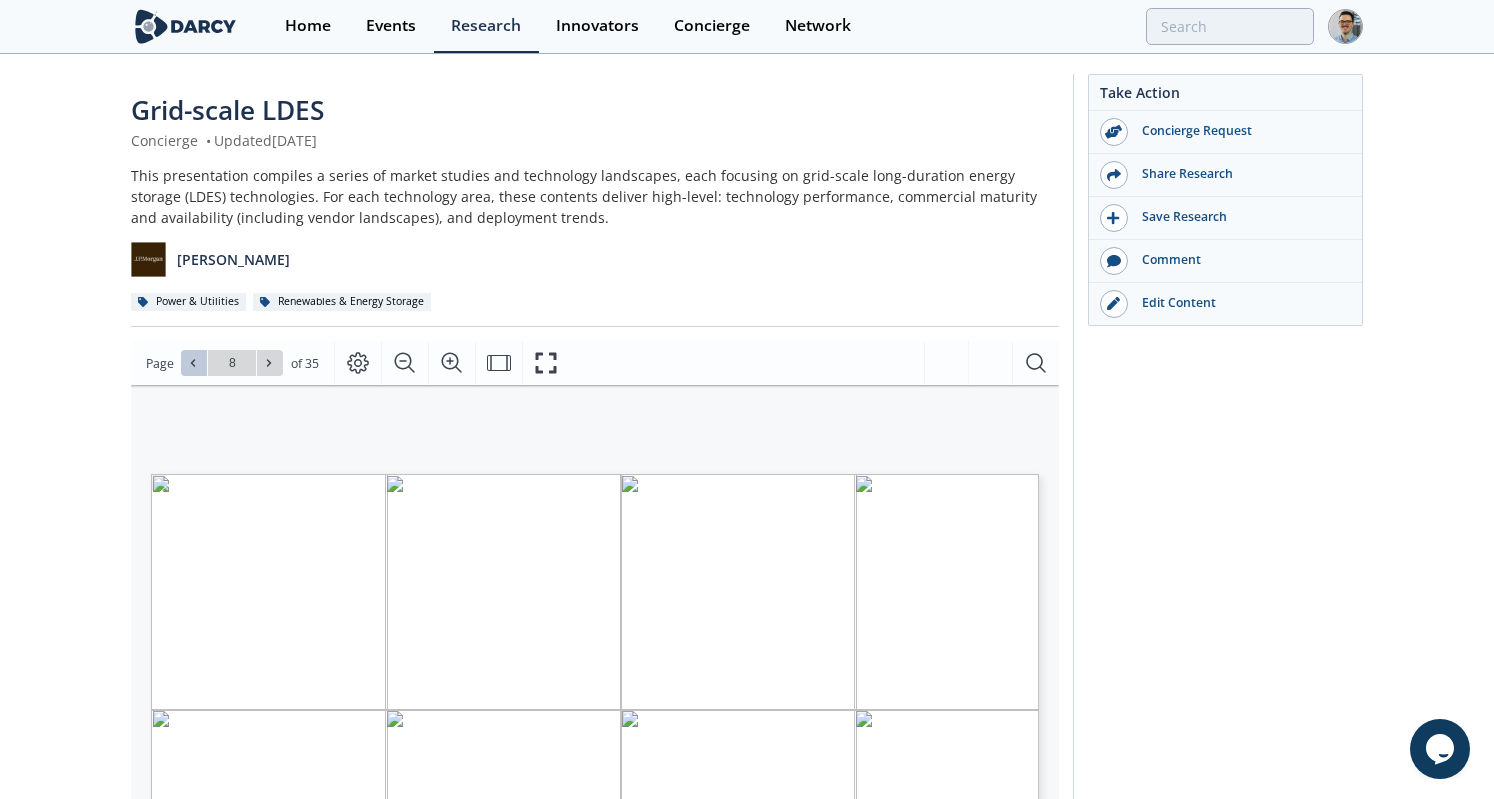 click at bounding box center (194, 363) 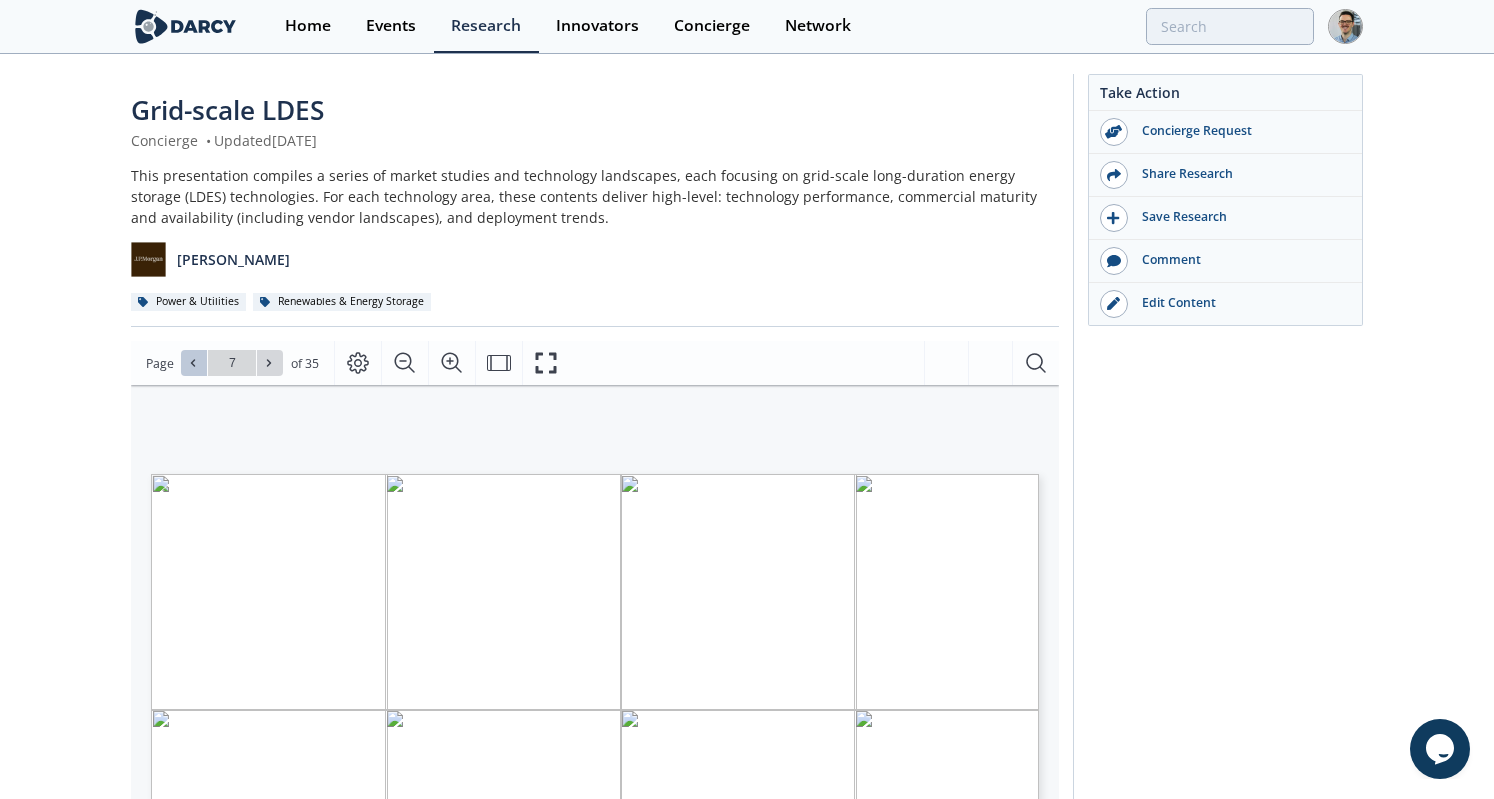 click at bounding box center (194, 363) 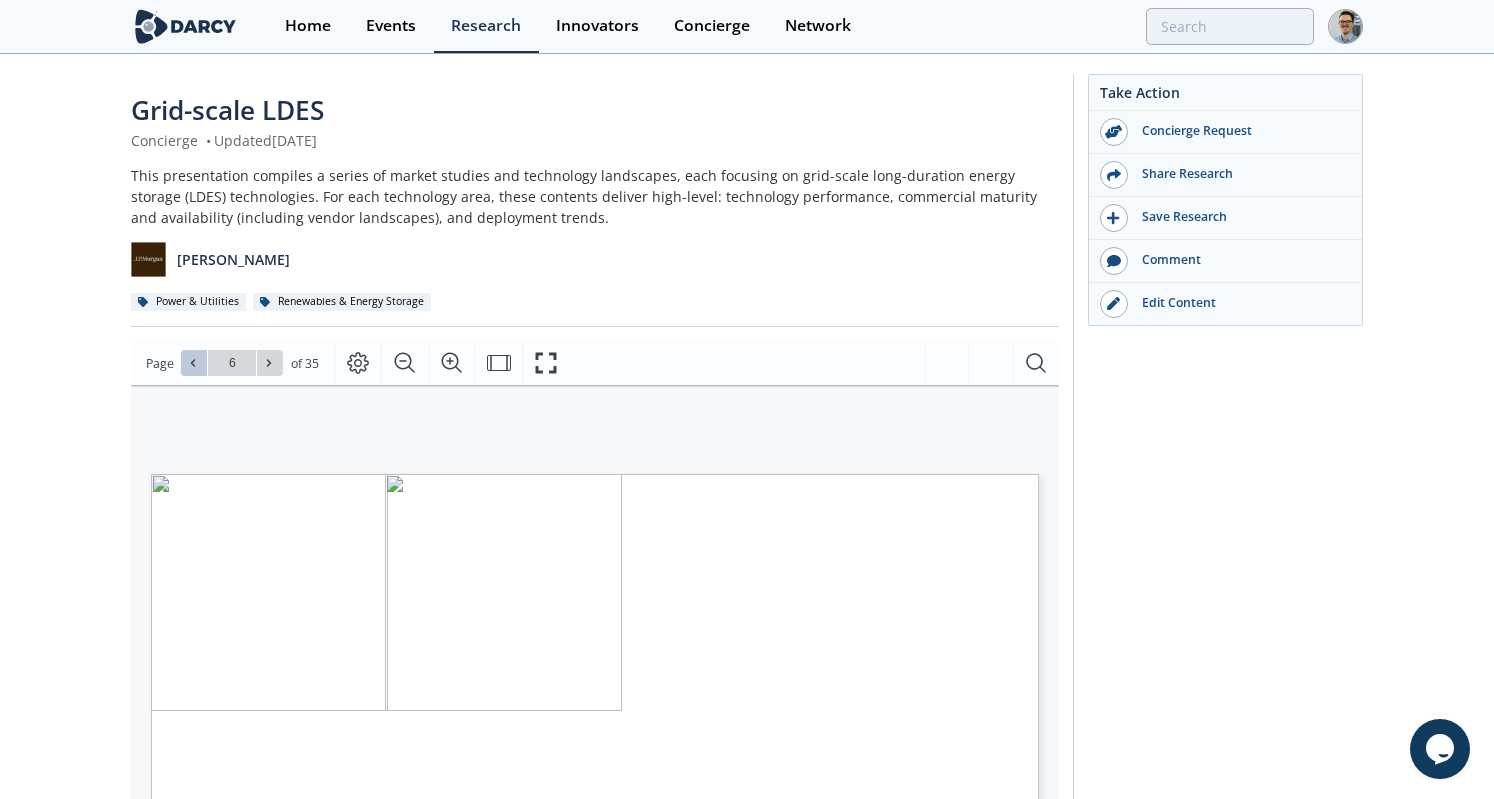 click at bounding box center [194, 363] 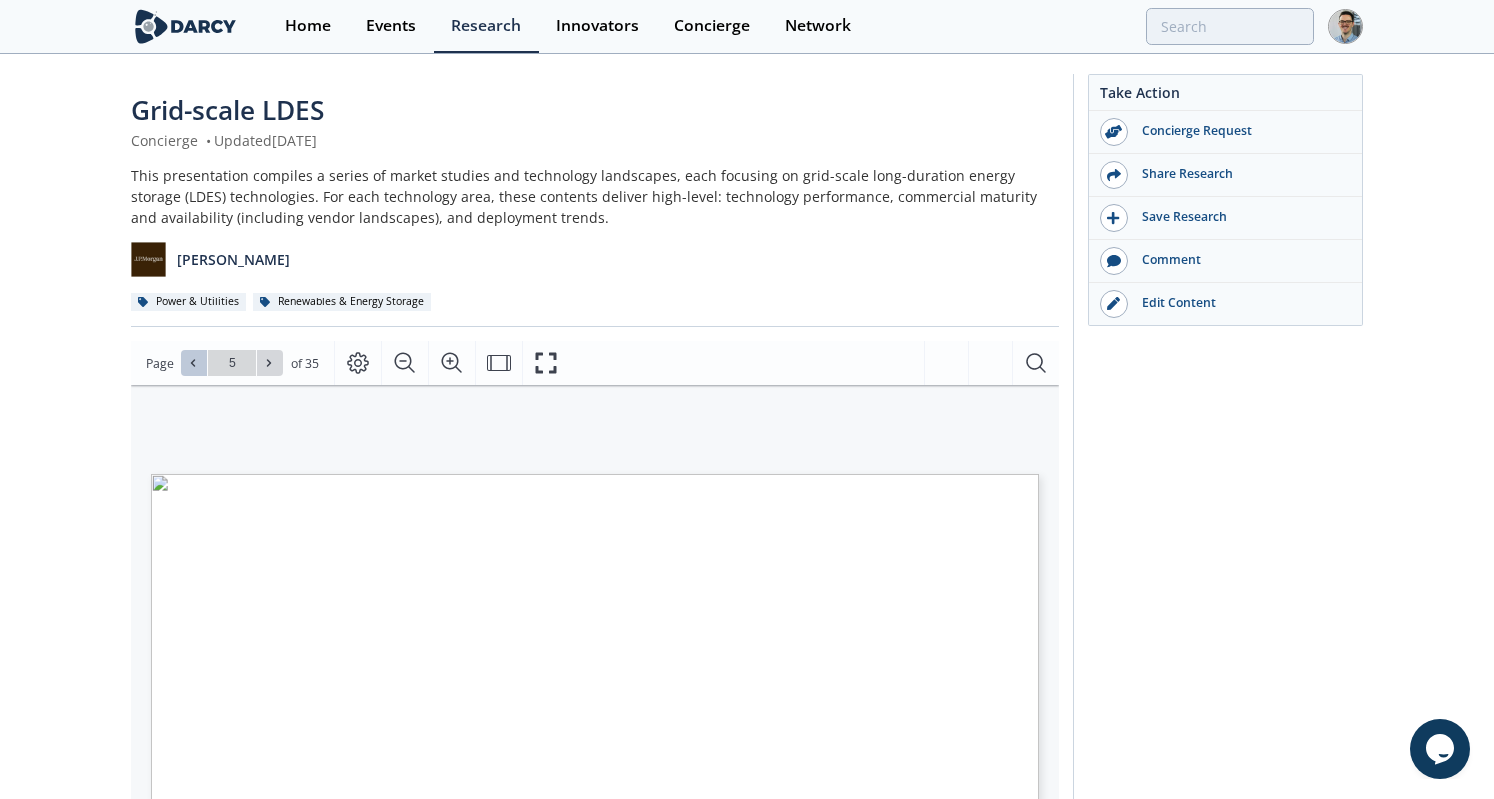 click at bounding box center (194, 363) 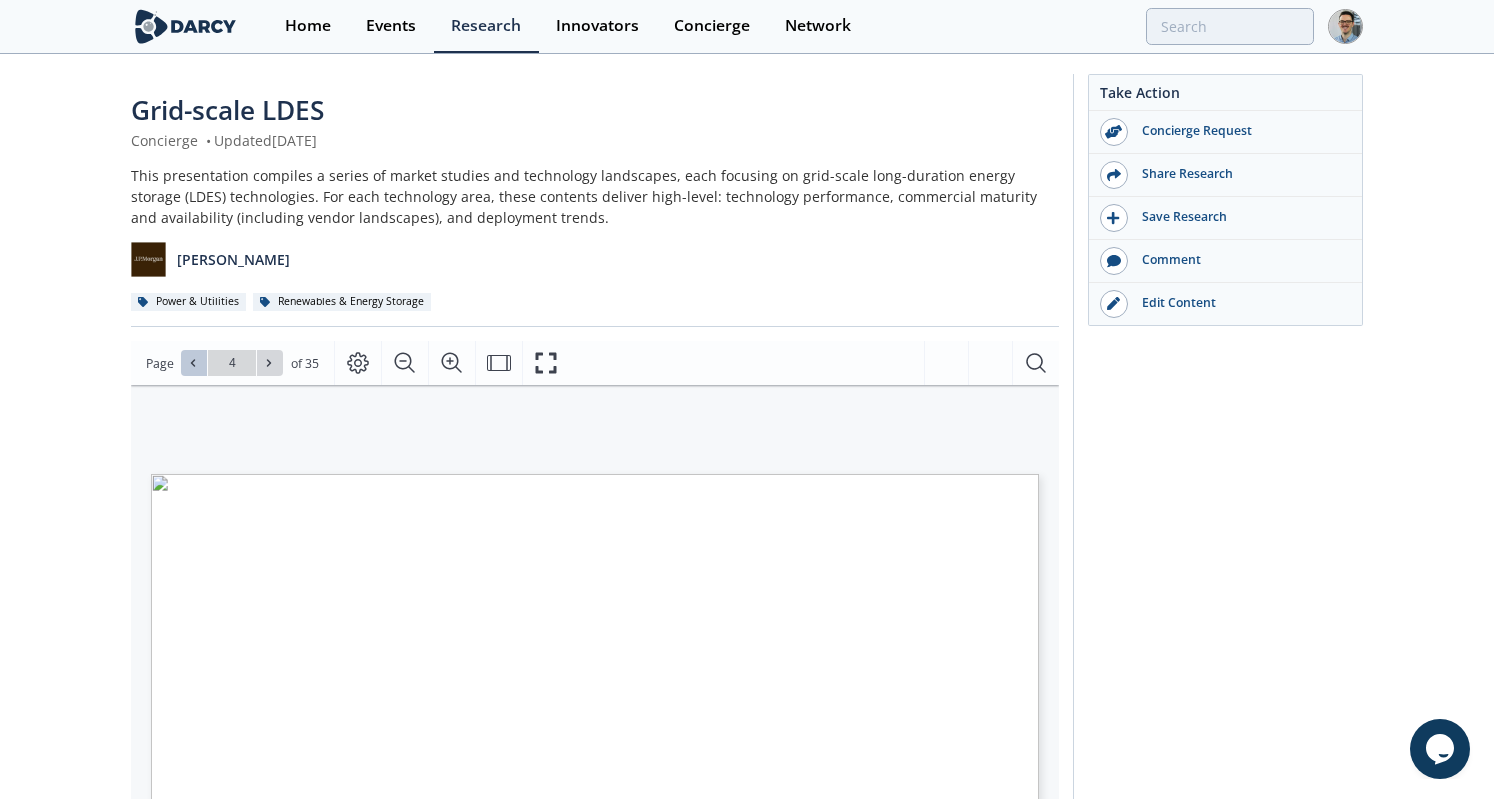 click at bounding box center [194, 363] 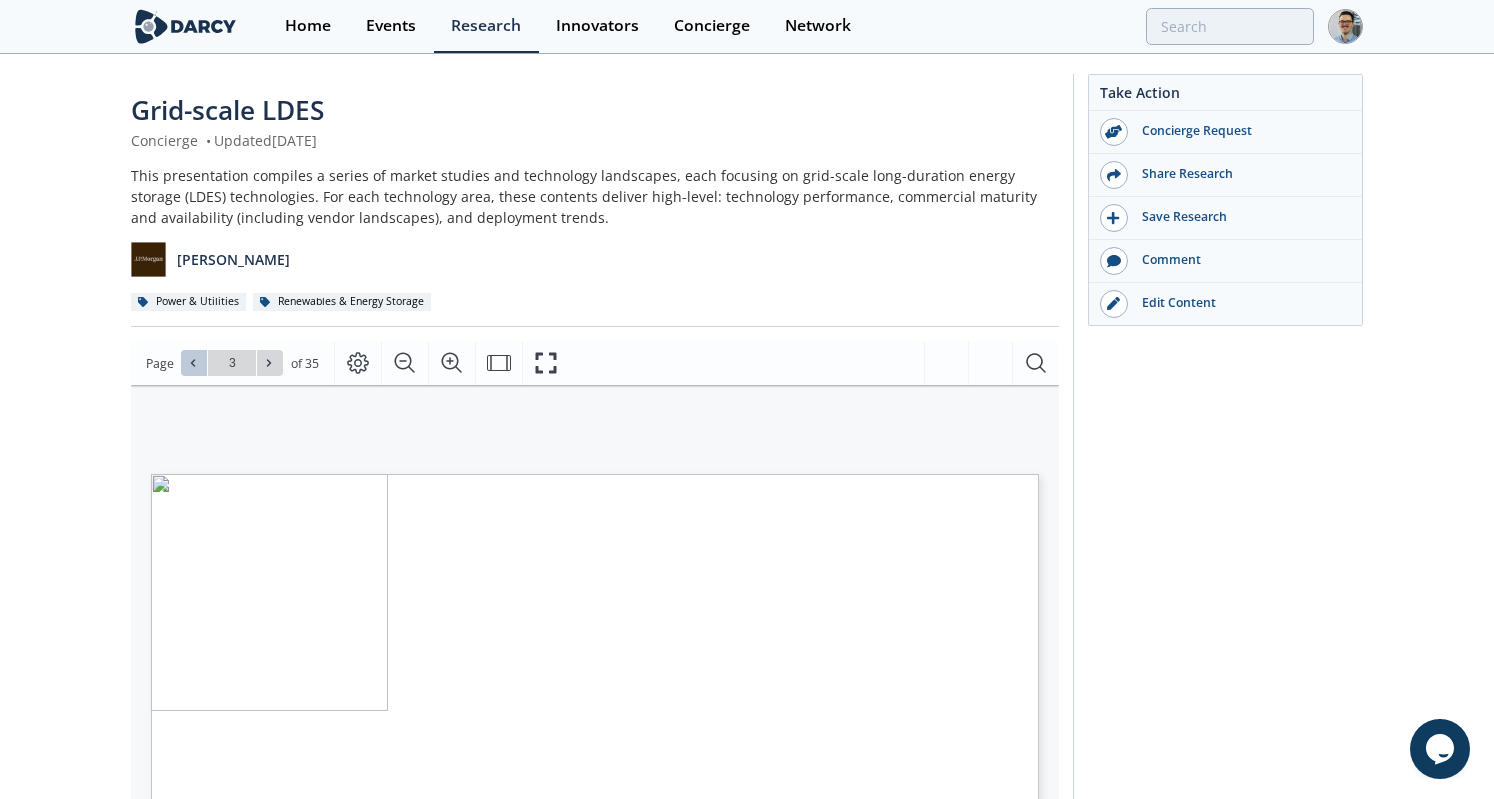 click at bounding box center [194, 363] 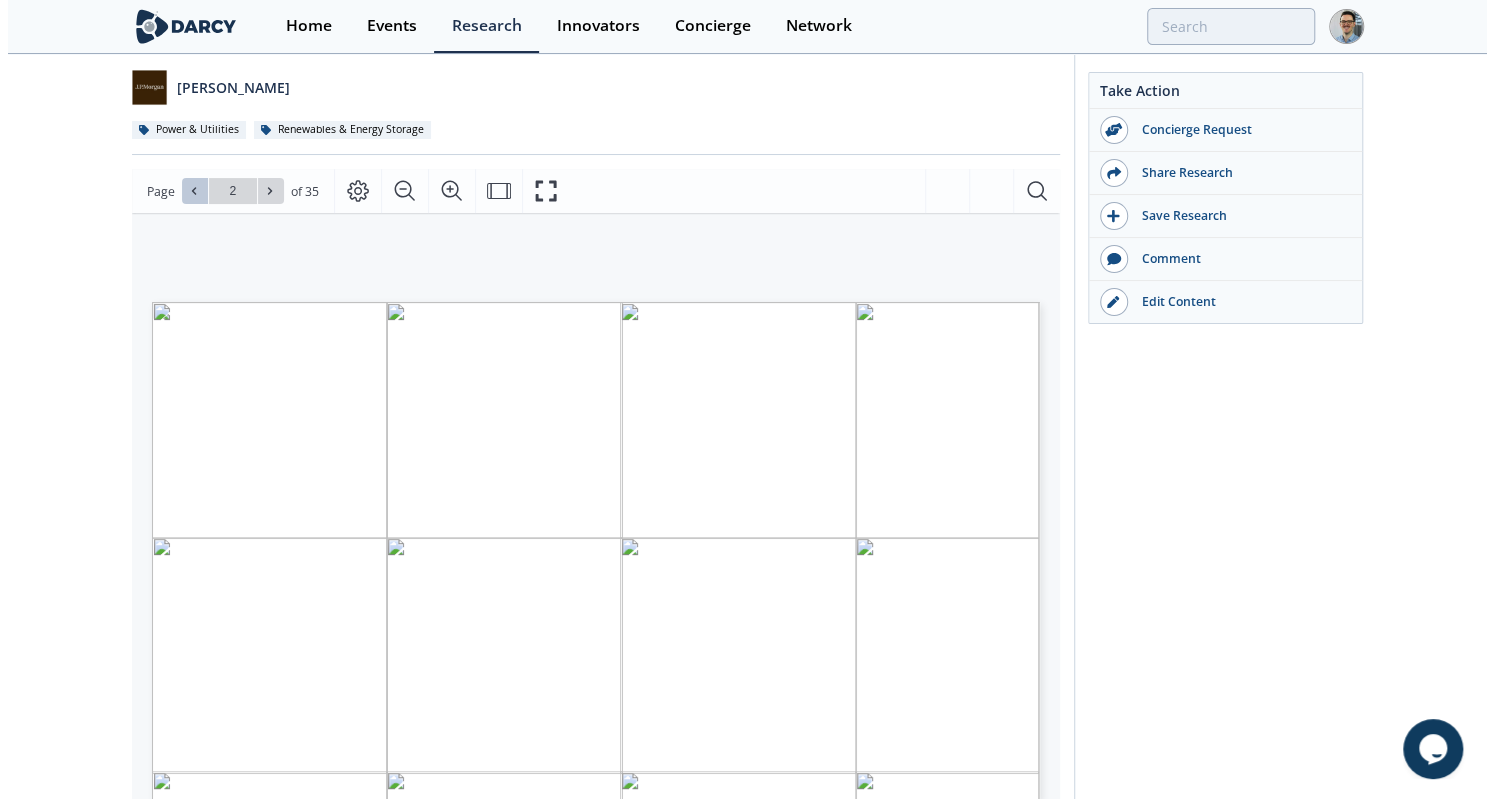 scroll, scrollTop: 173, scrollLeft: 0, axis: vertical 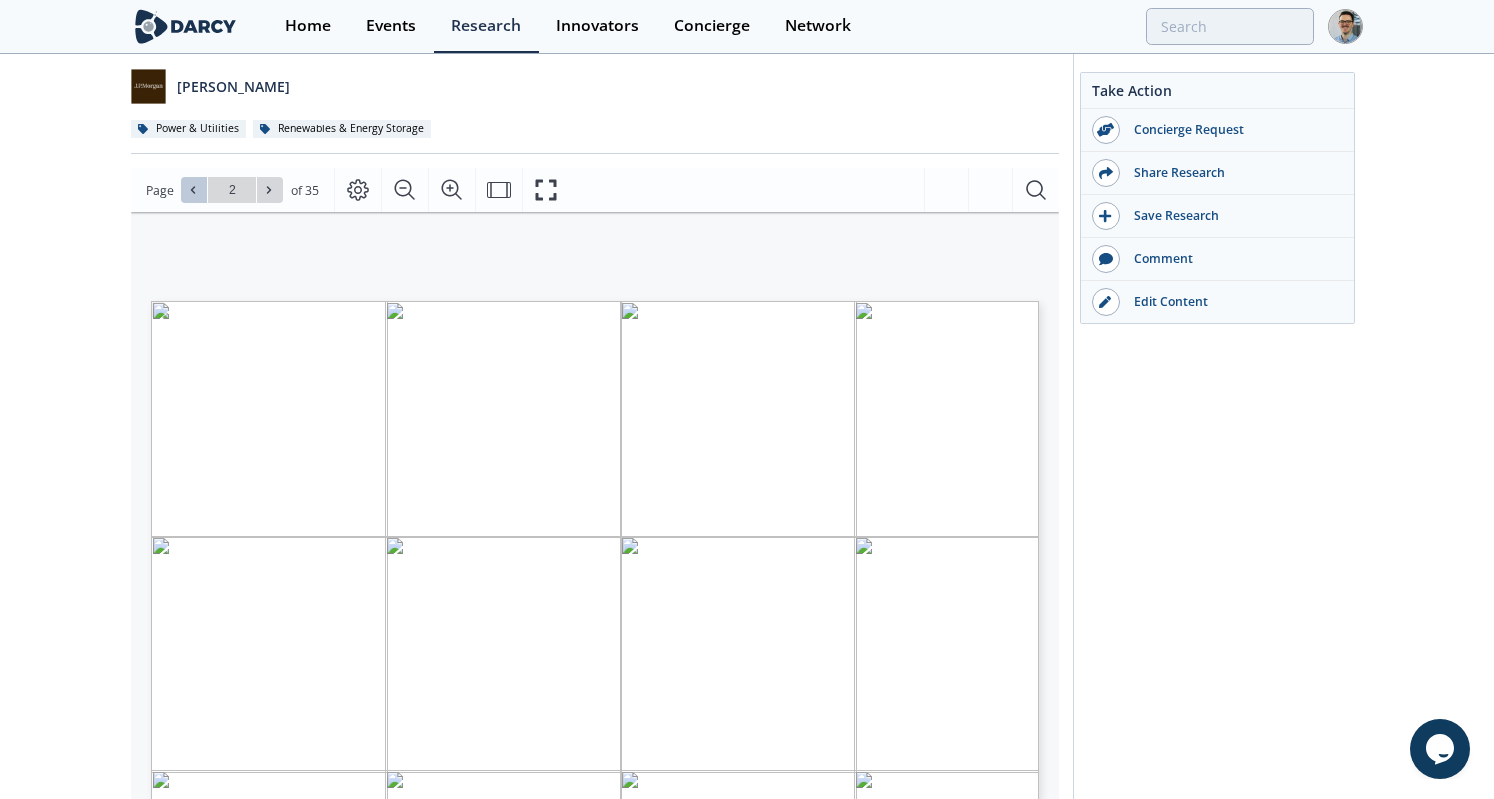 type 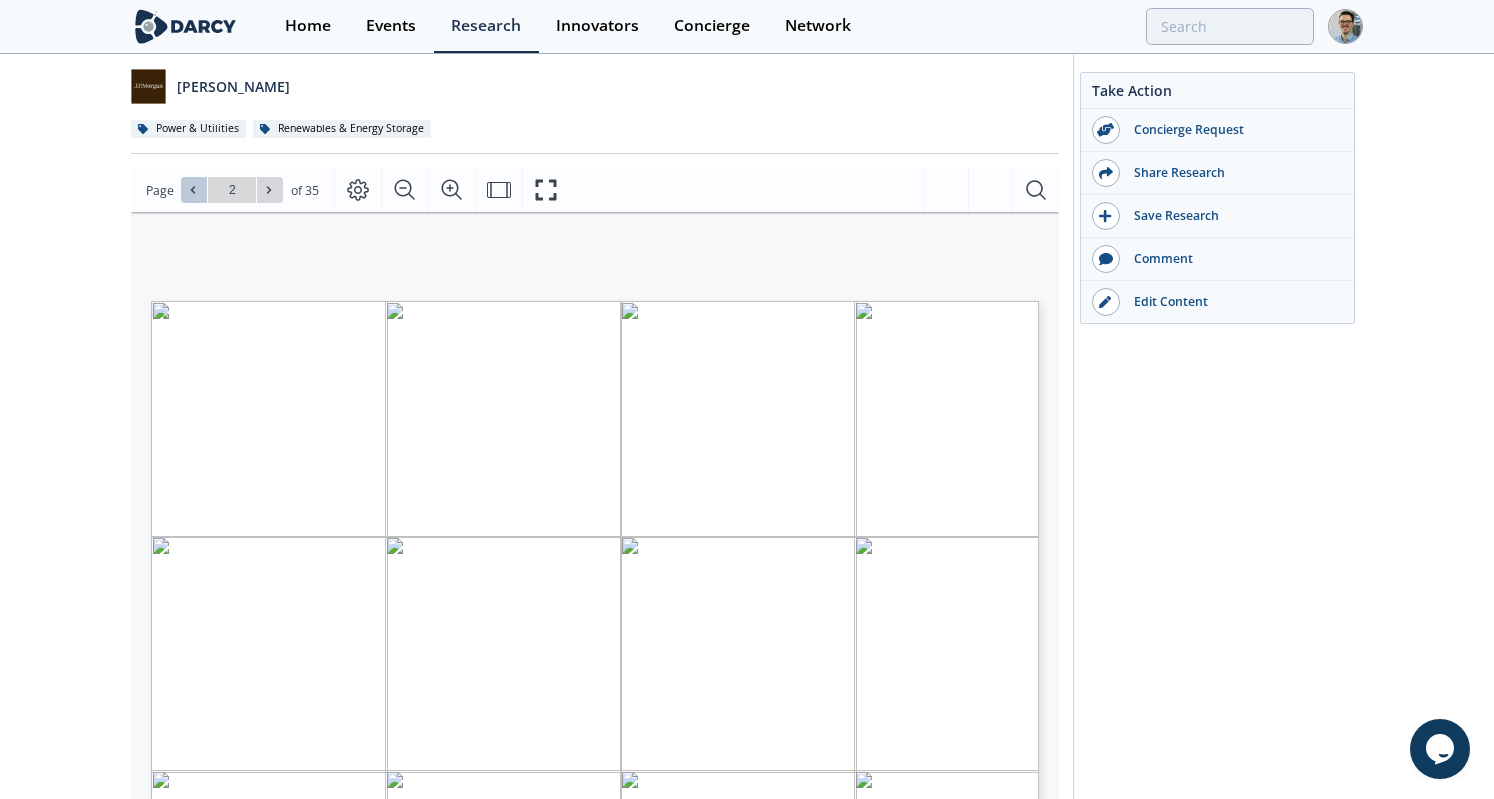 click 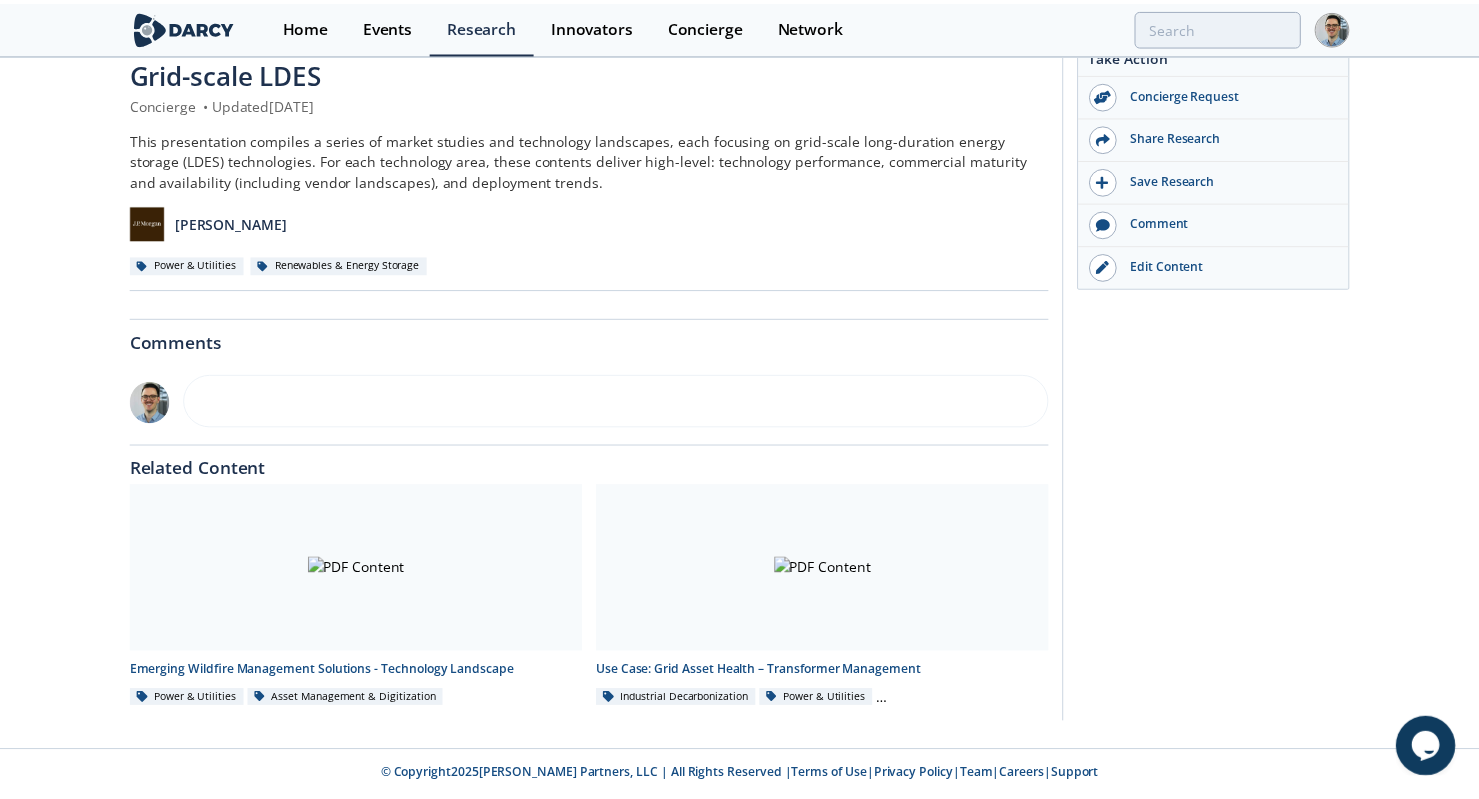 scroll, scrollTop: 0, scrollLeft: 0, axis: both 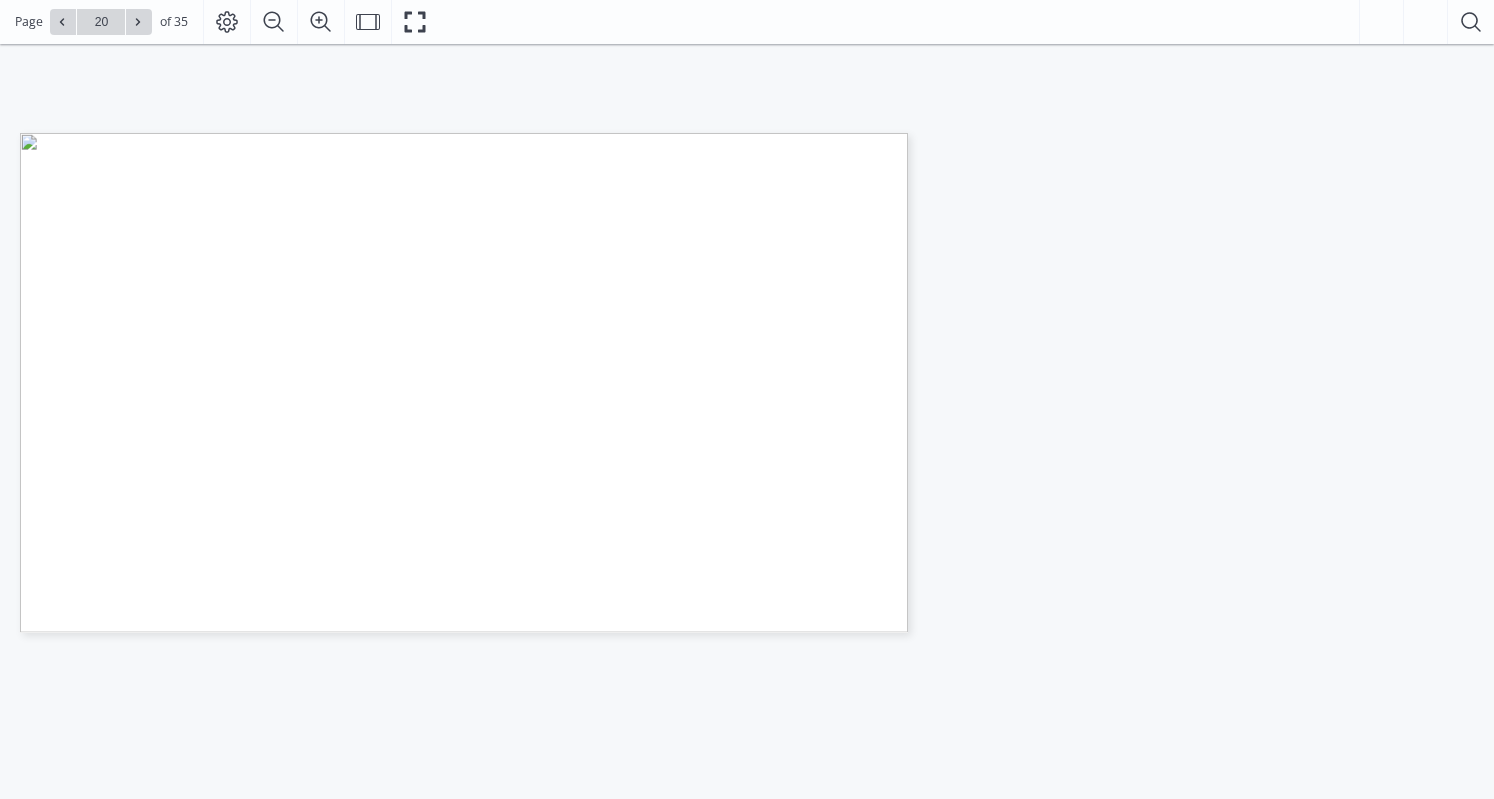 type on "21" 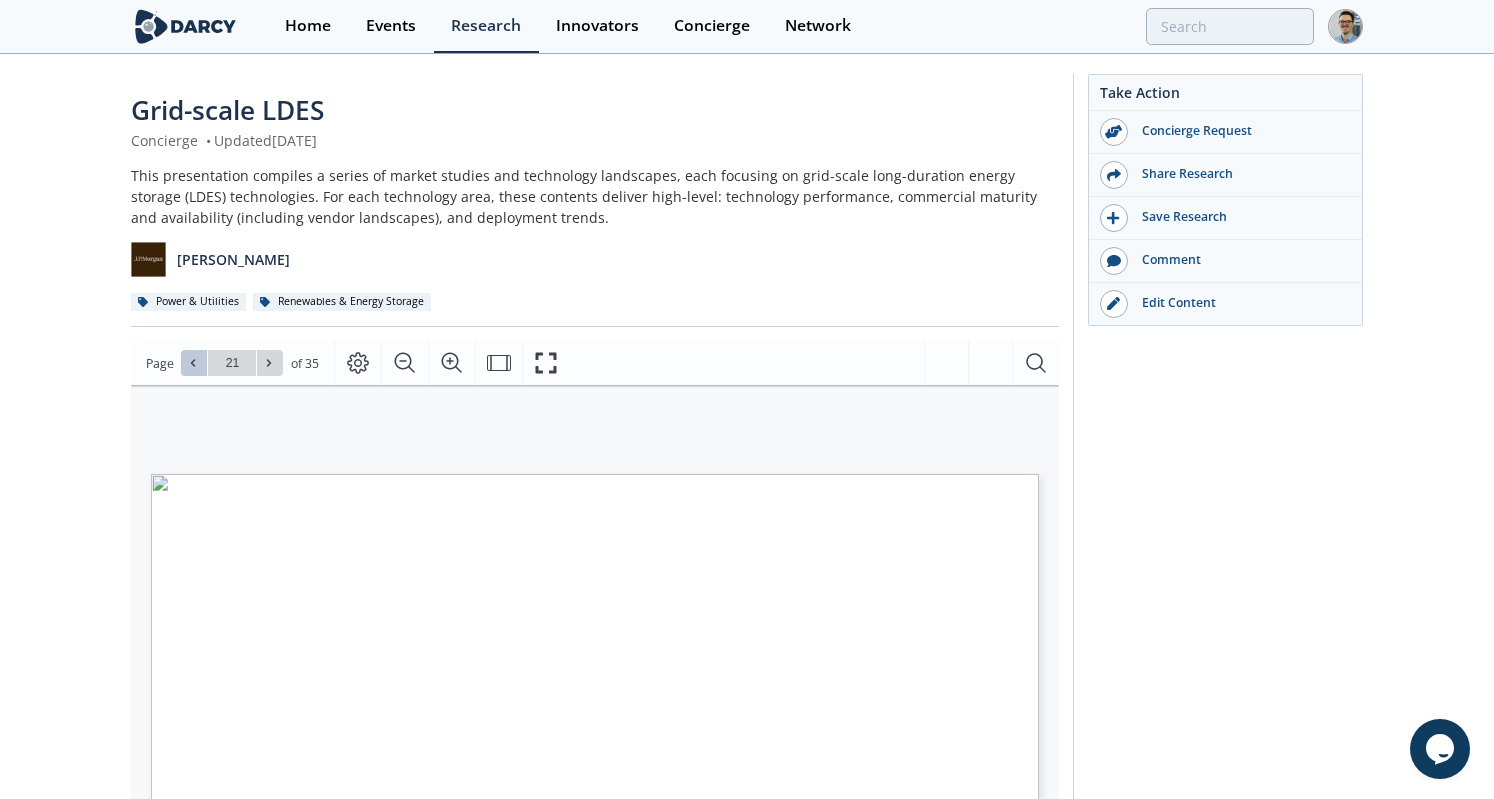 click 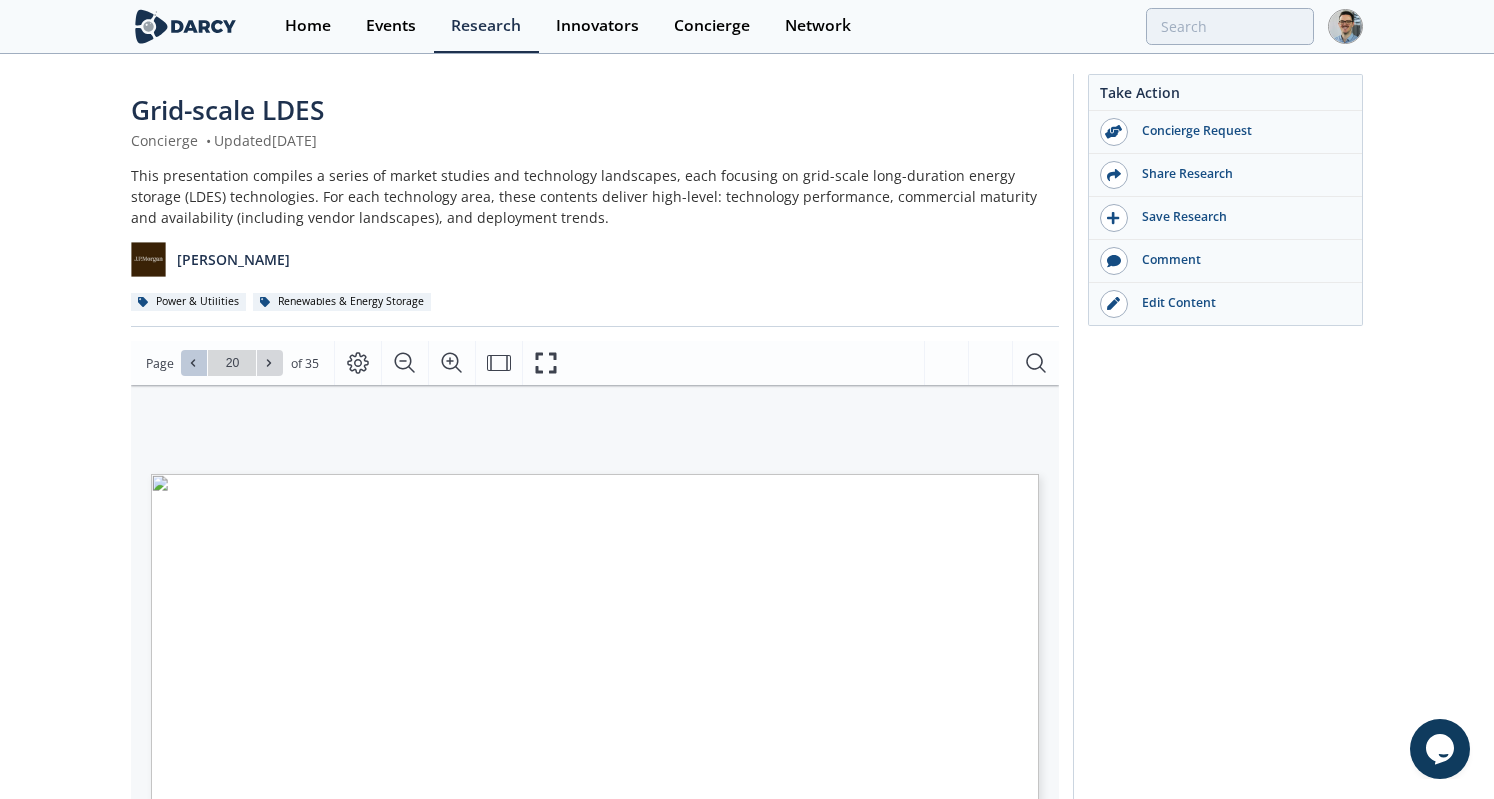 click 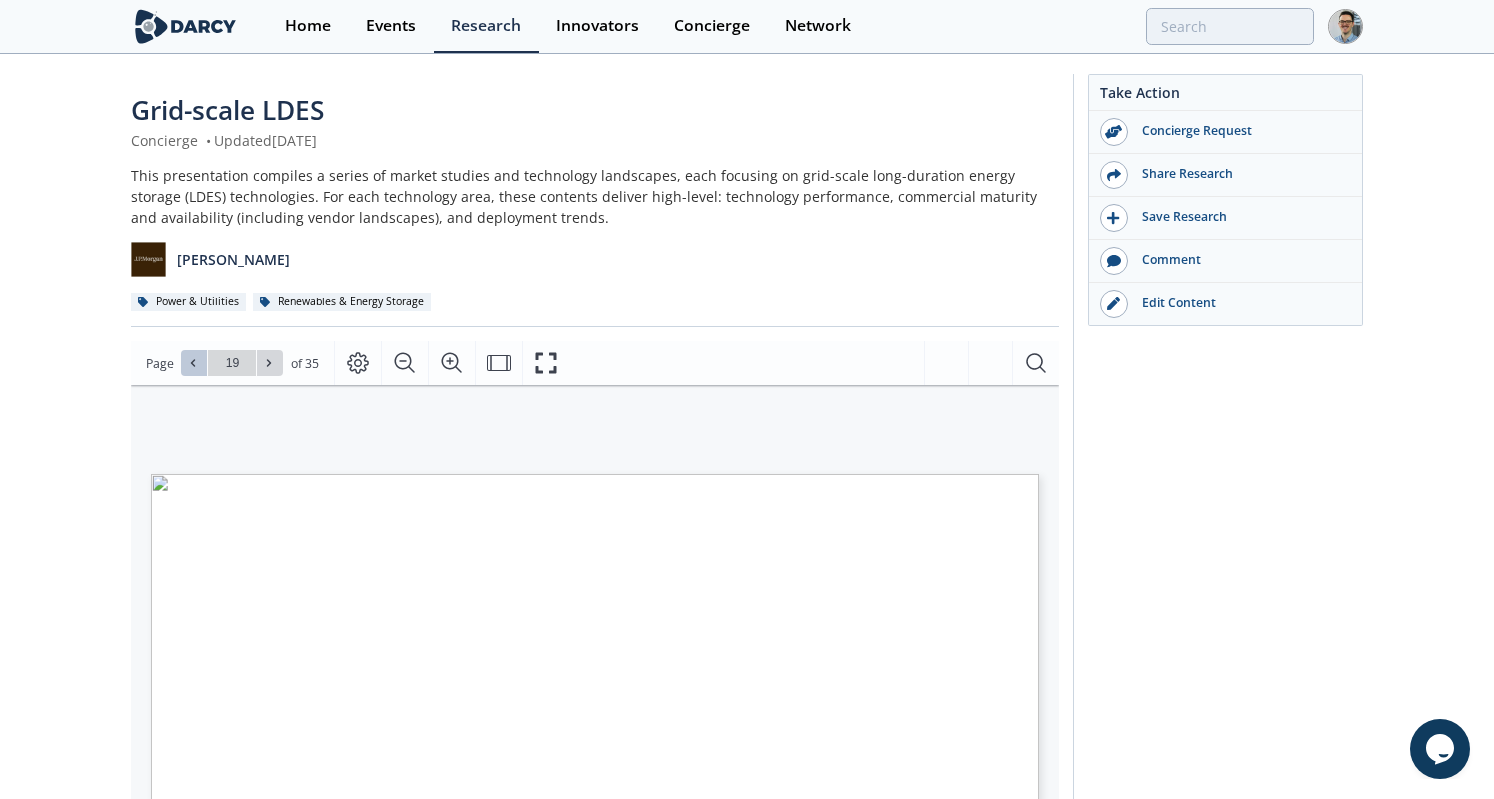 click 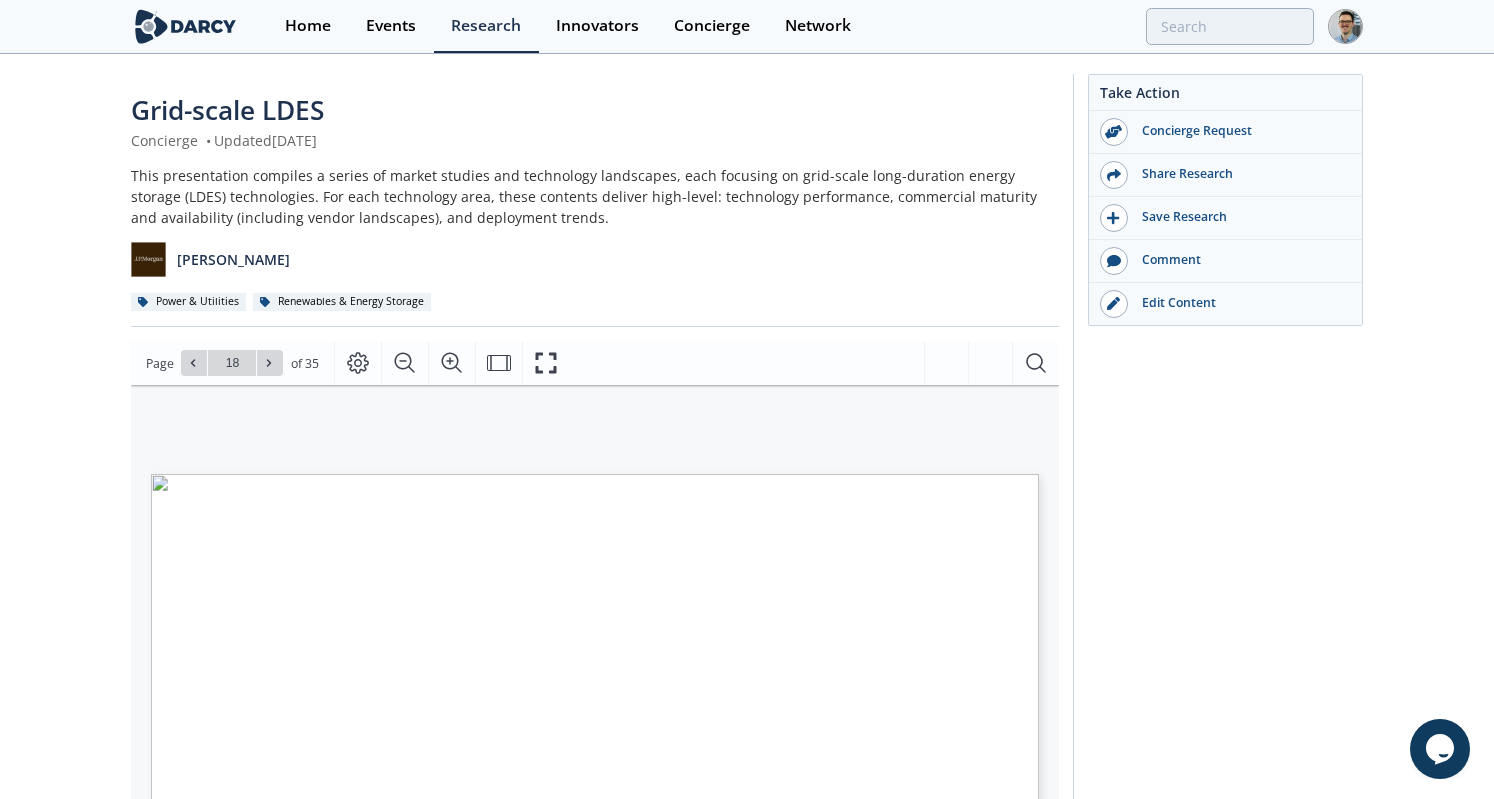 click on "Grid-scale LDES
Concierge
•
Updated  [DATE]
This presentation compiles a series of market studies and technology landscapes, each focusing on grid-scale long-duration energy storage (LDES) technologies. For each technology area, these contents deliver high-level: technology performance, commercial maturity and availability (including vendor landscapes), and deployment trends.
[PERSON_NAME]
Power & Utilities" 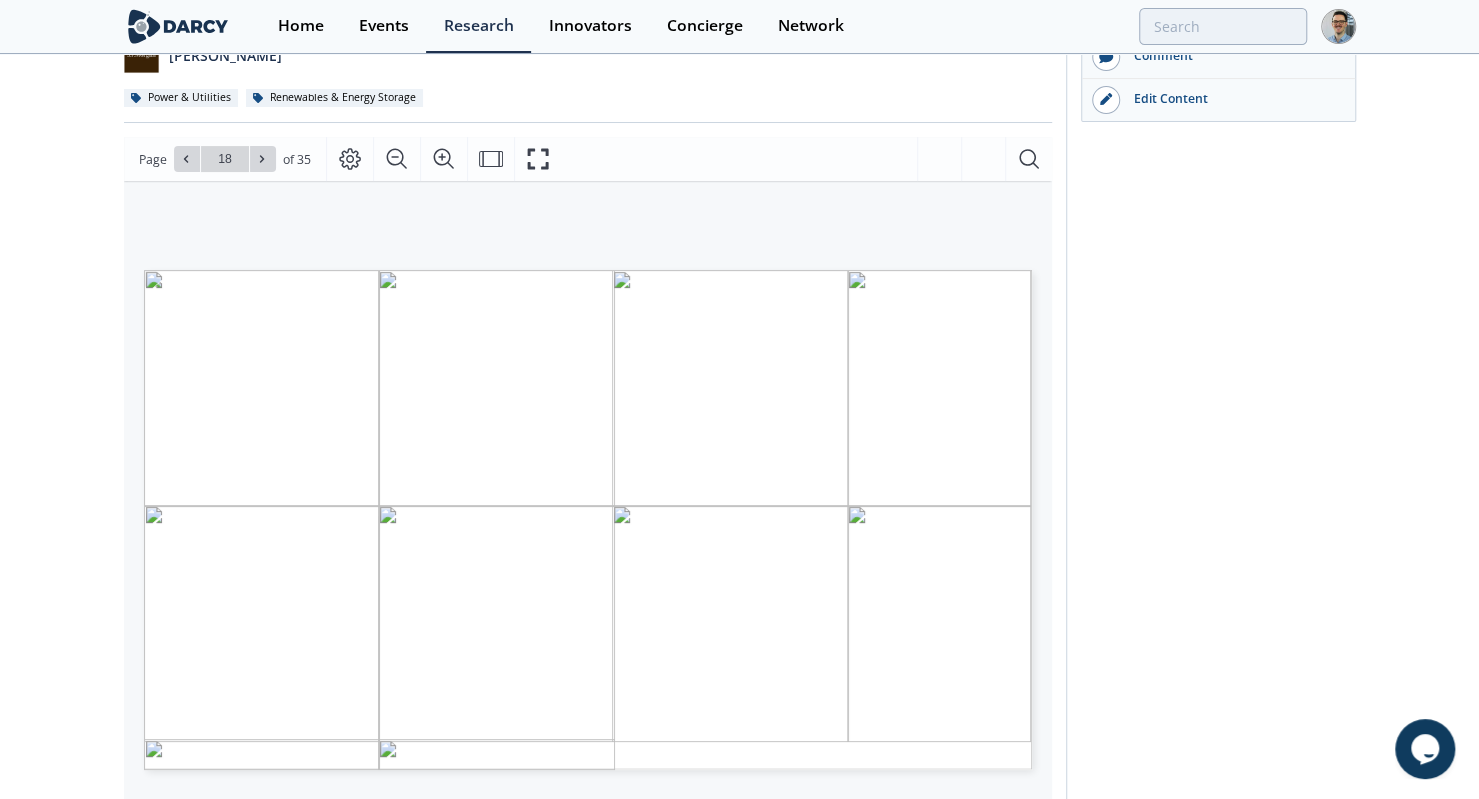scroll, scrollTop: 227, scrollLeft: 0, axis: vertical 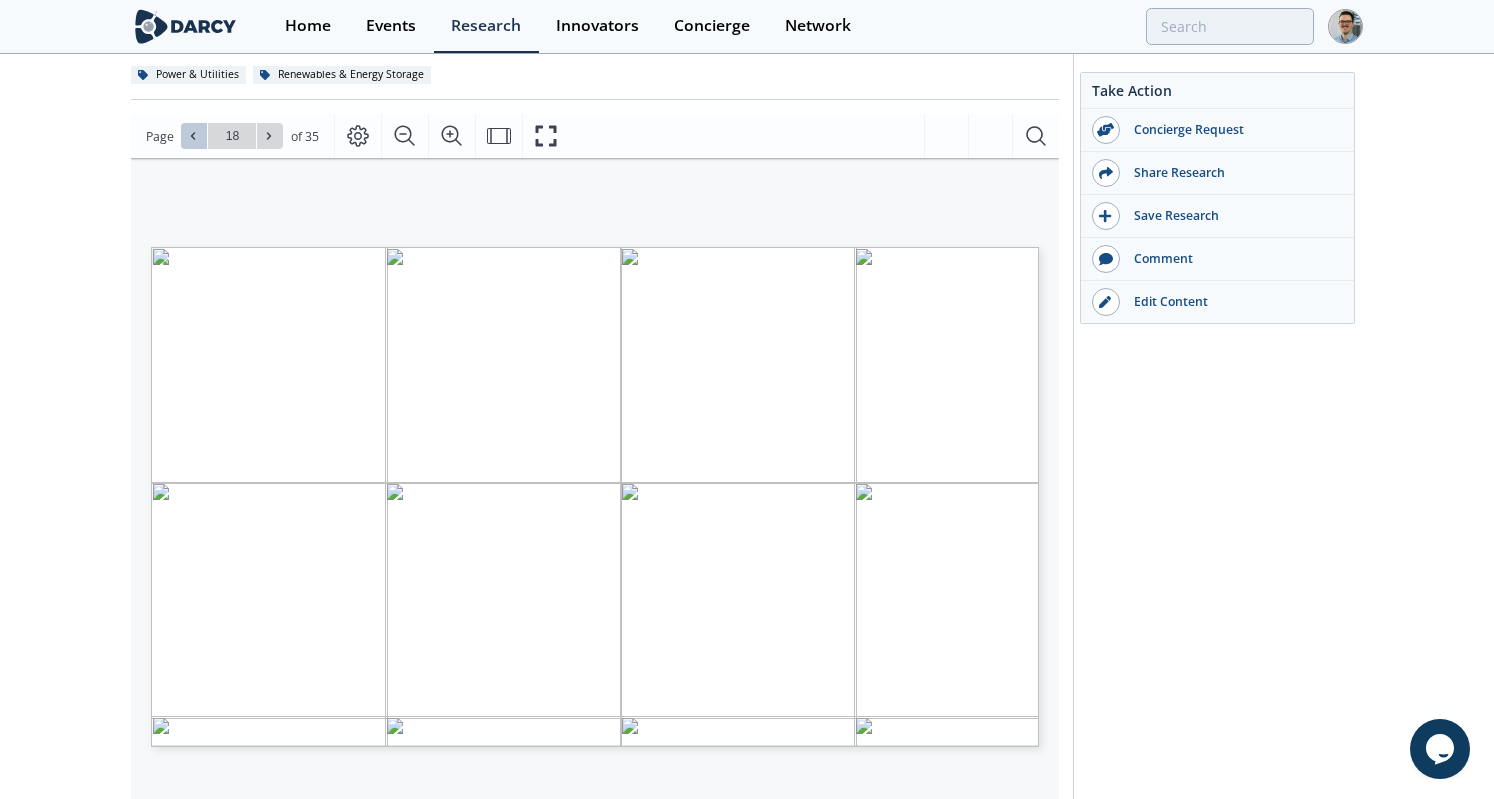 click at bounding box center [194, 136] 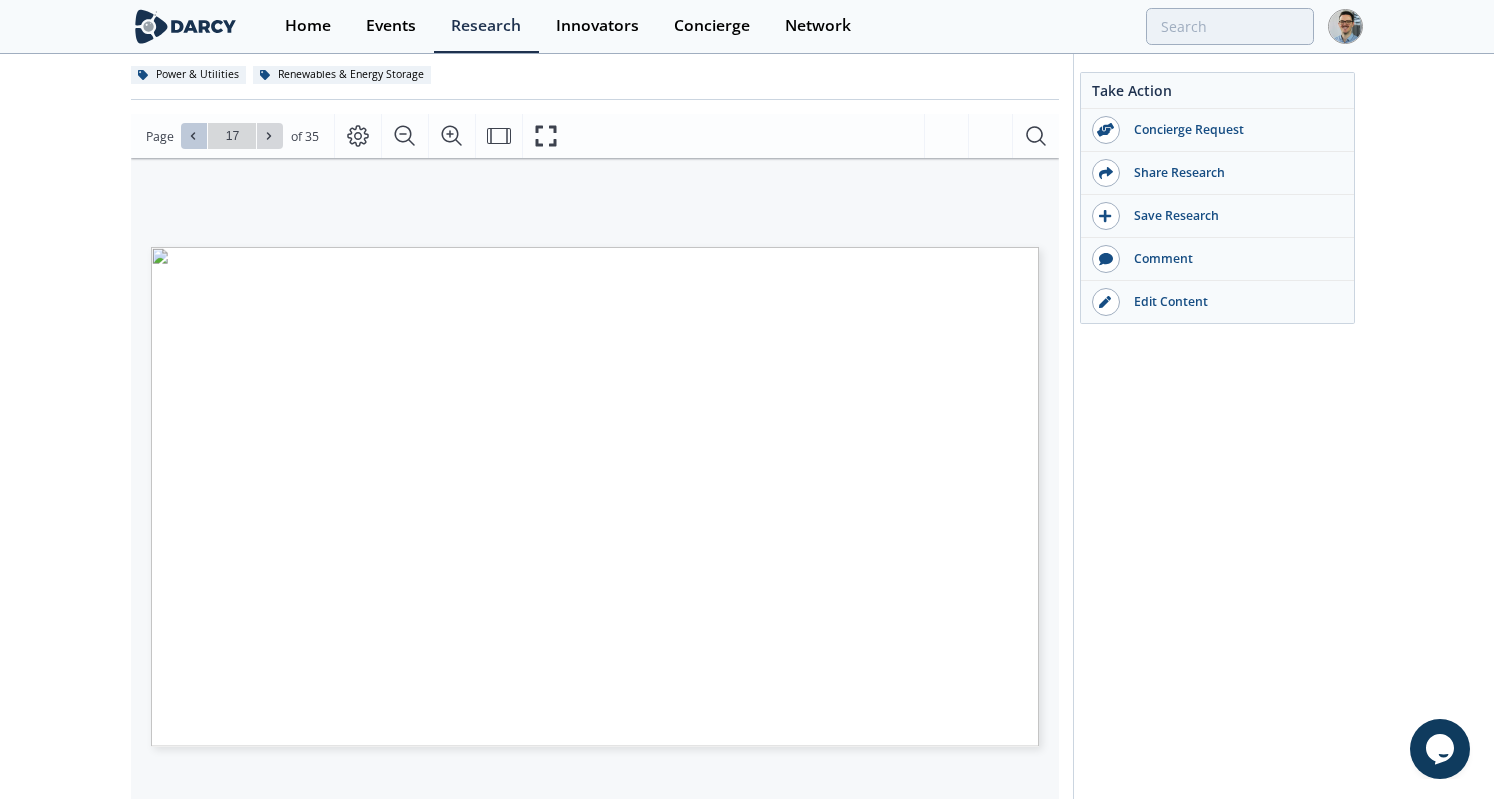 click at bounding box center (194, 136) 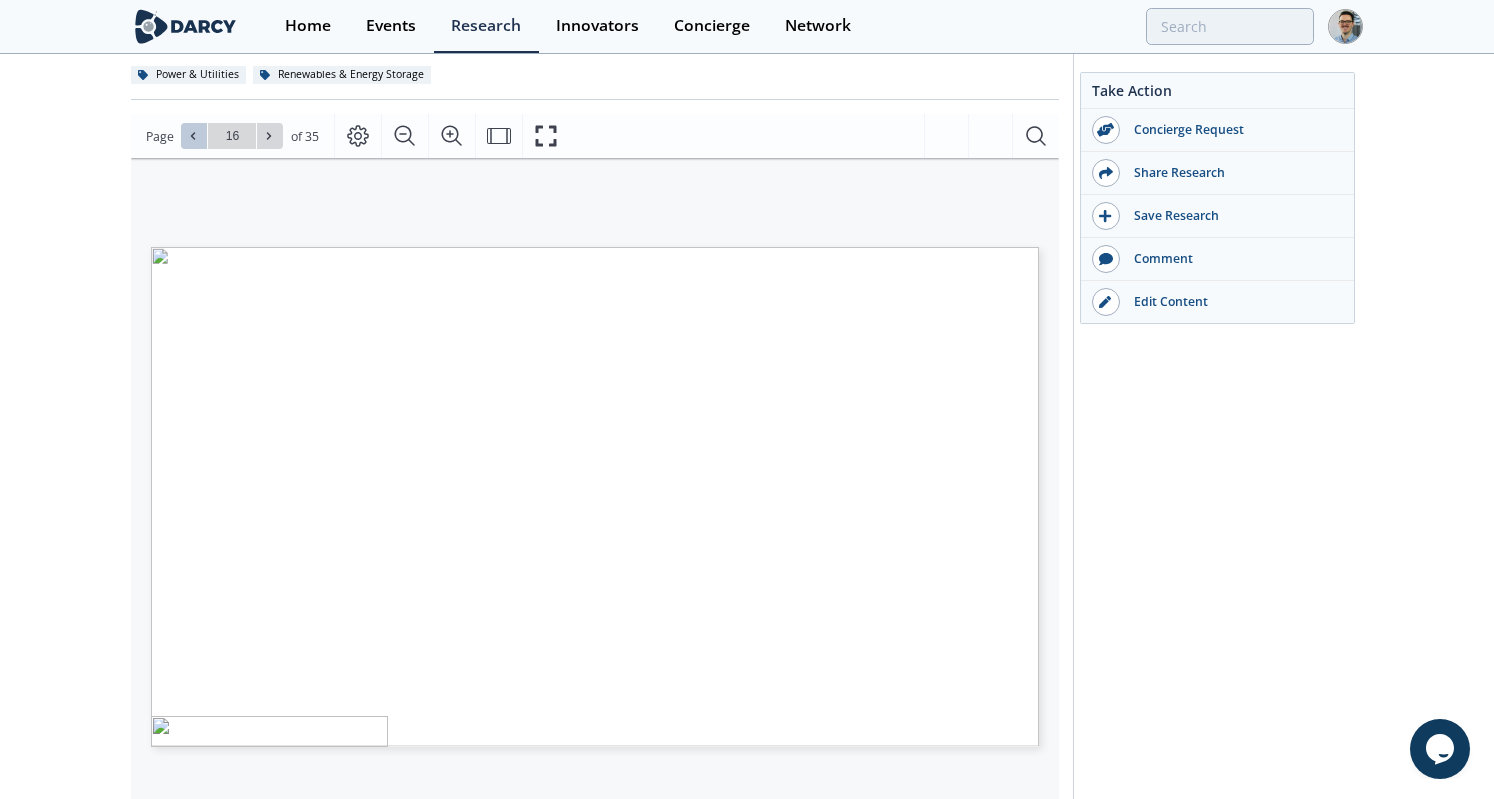click at bounding box center (194, 136) 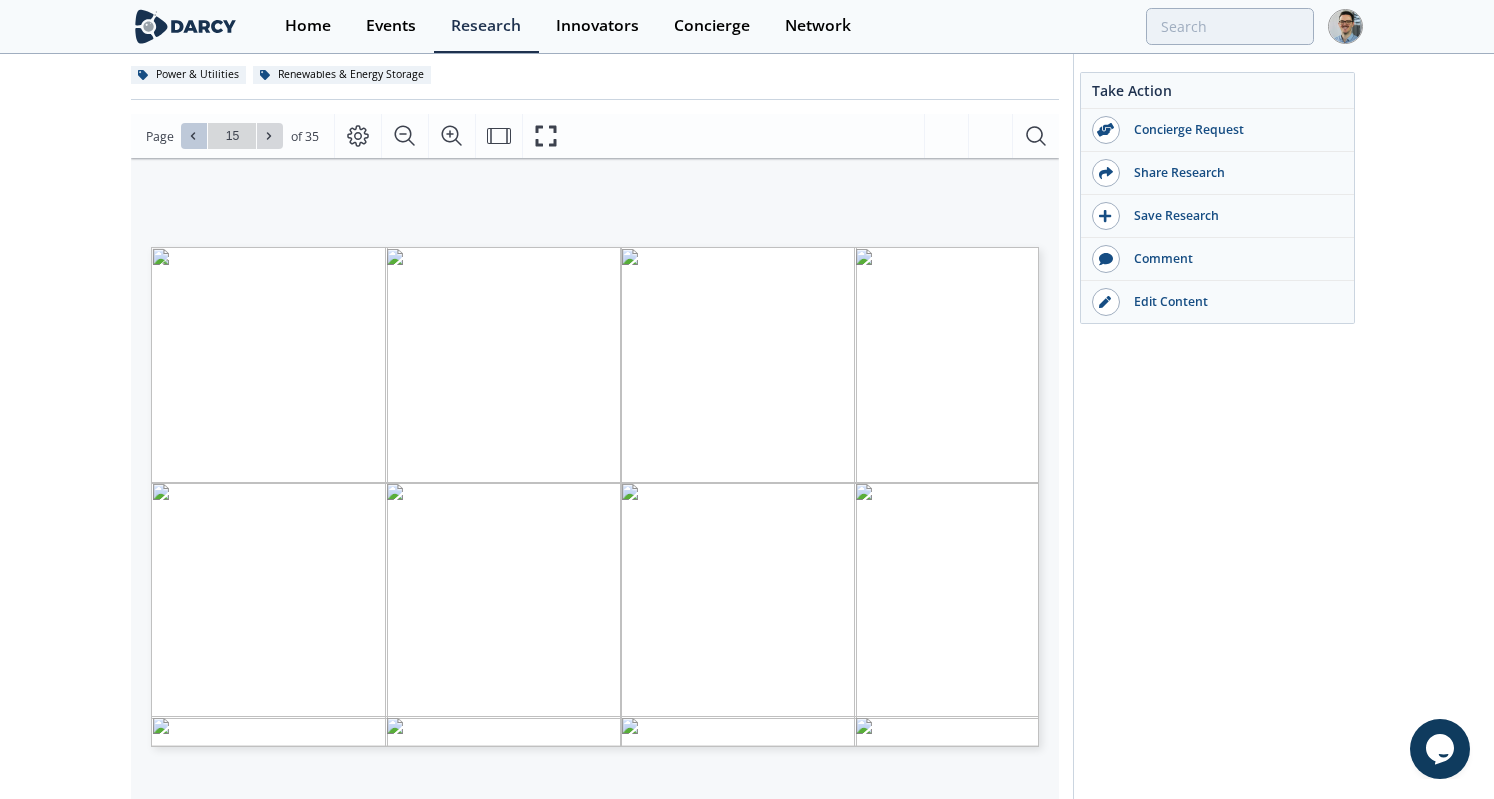 click 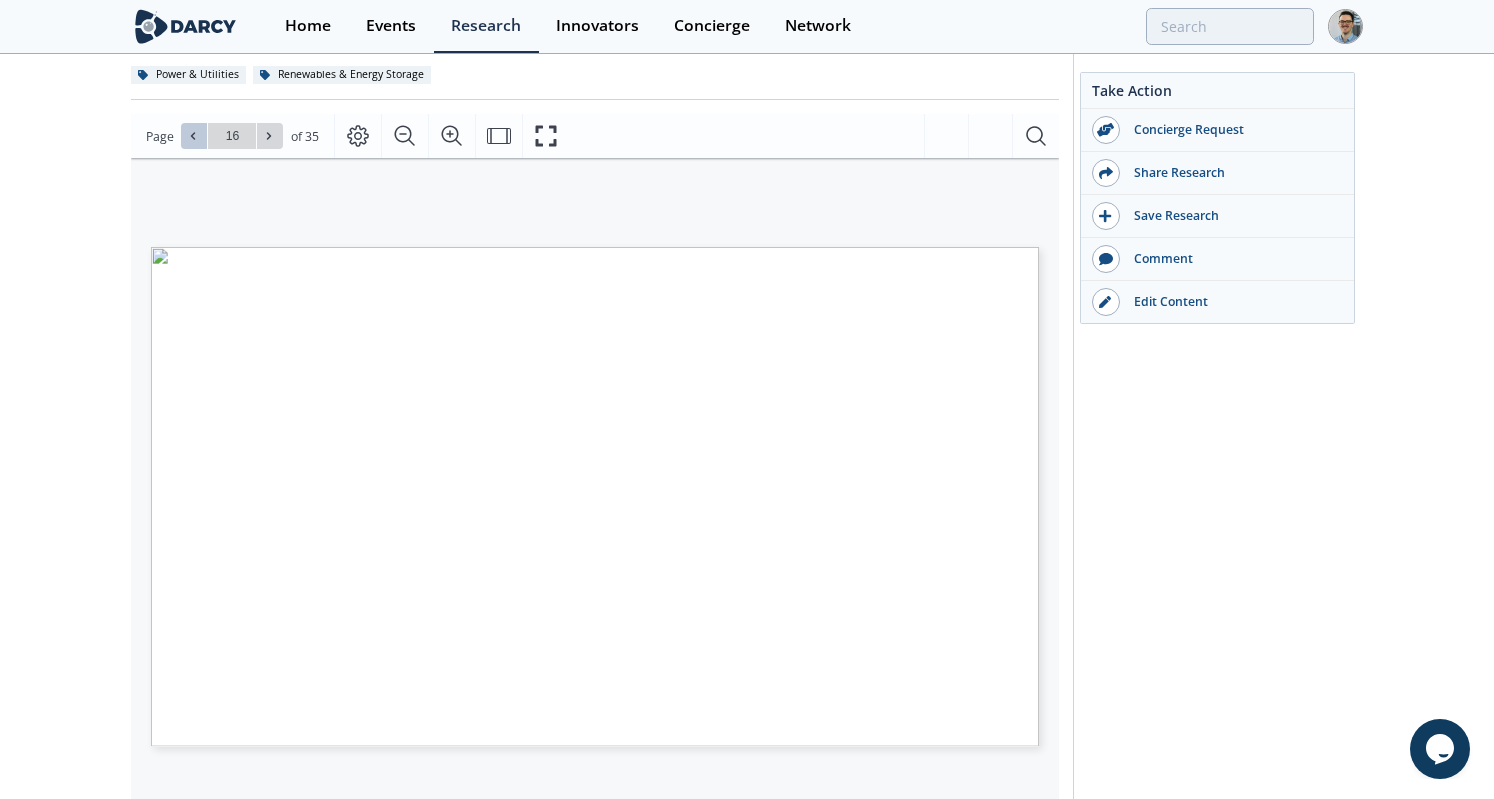 click 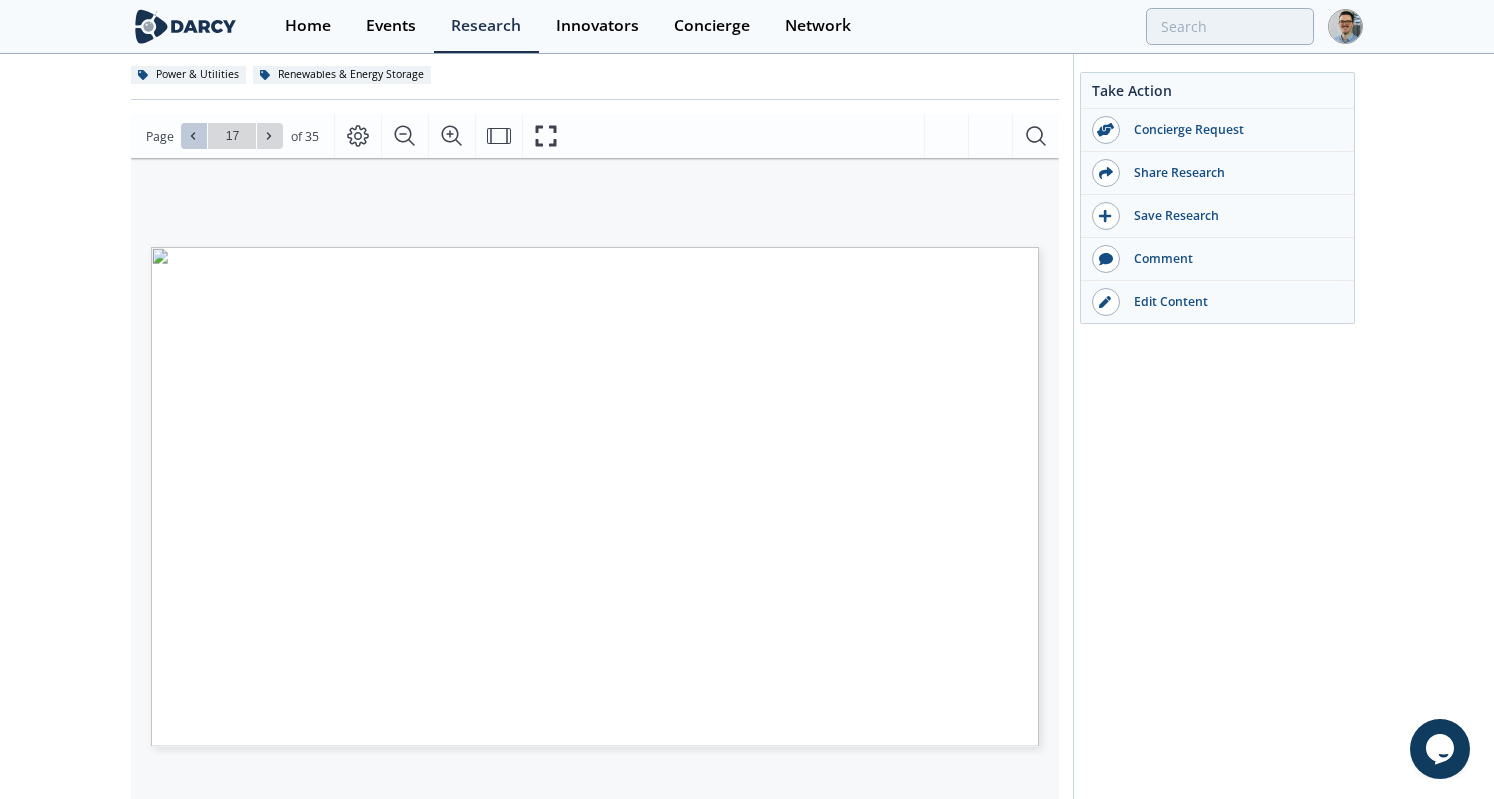 click 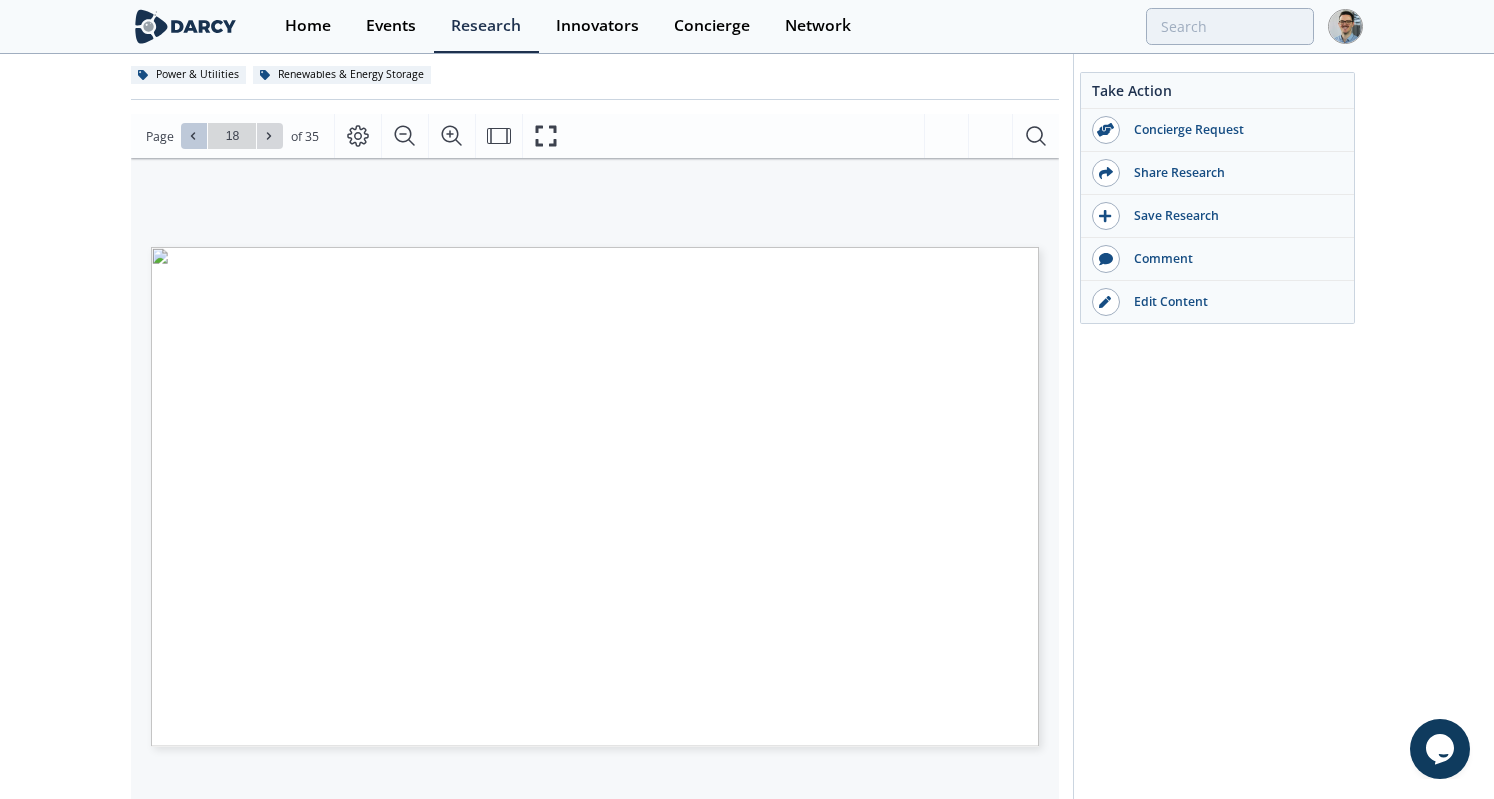 click 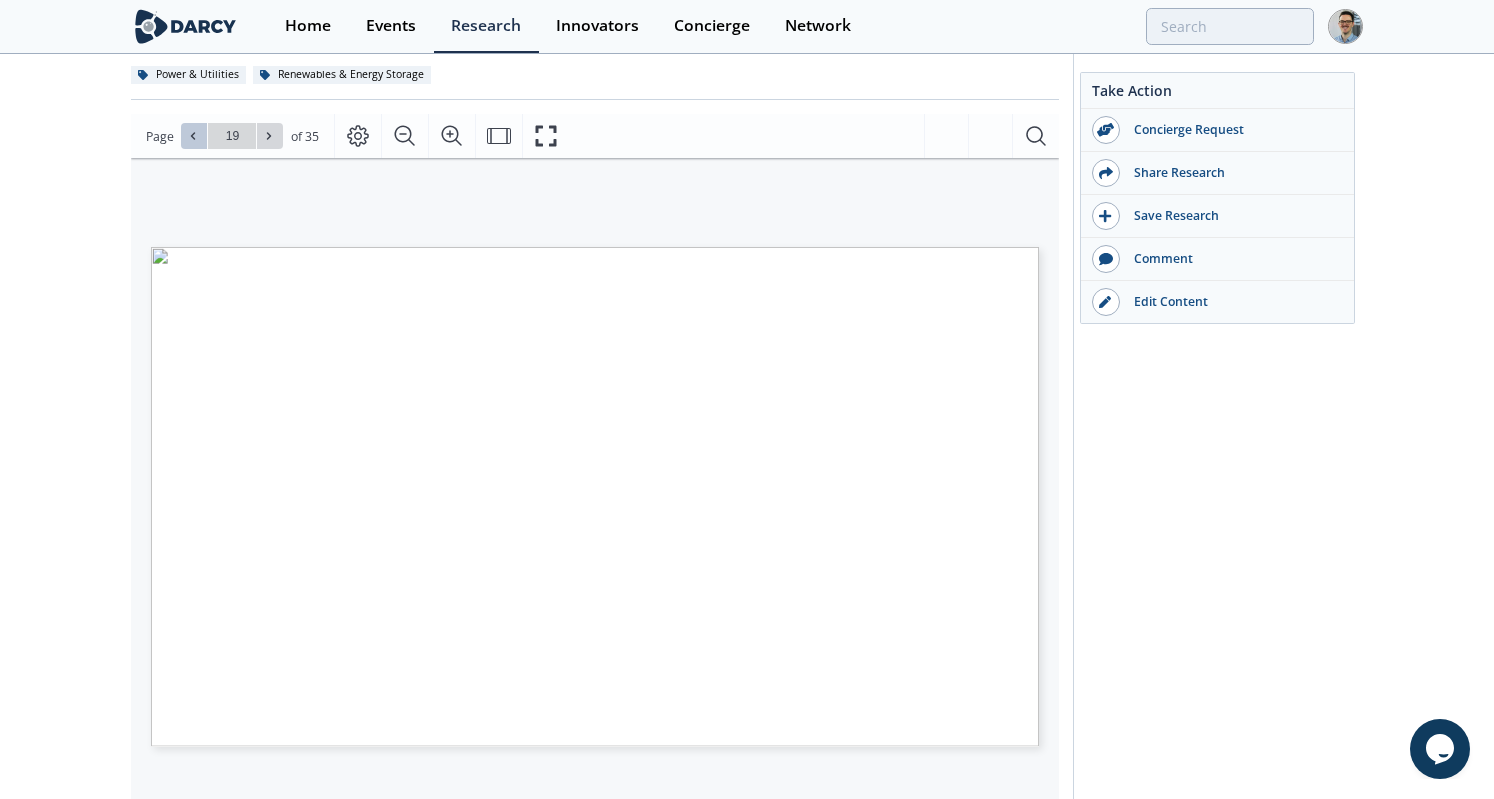 click 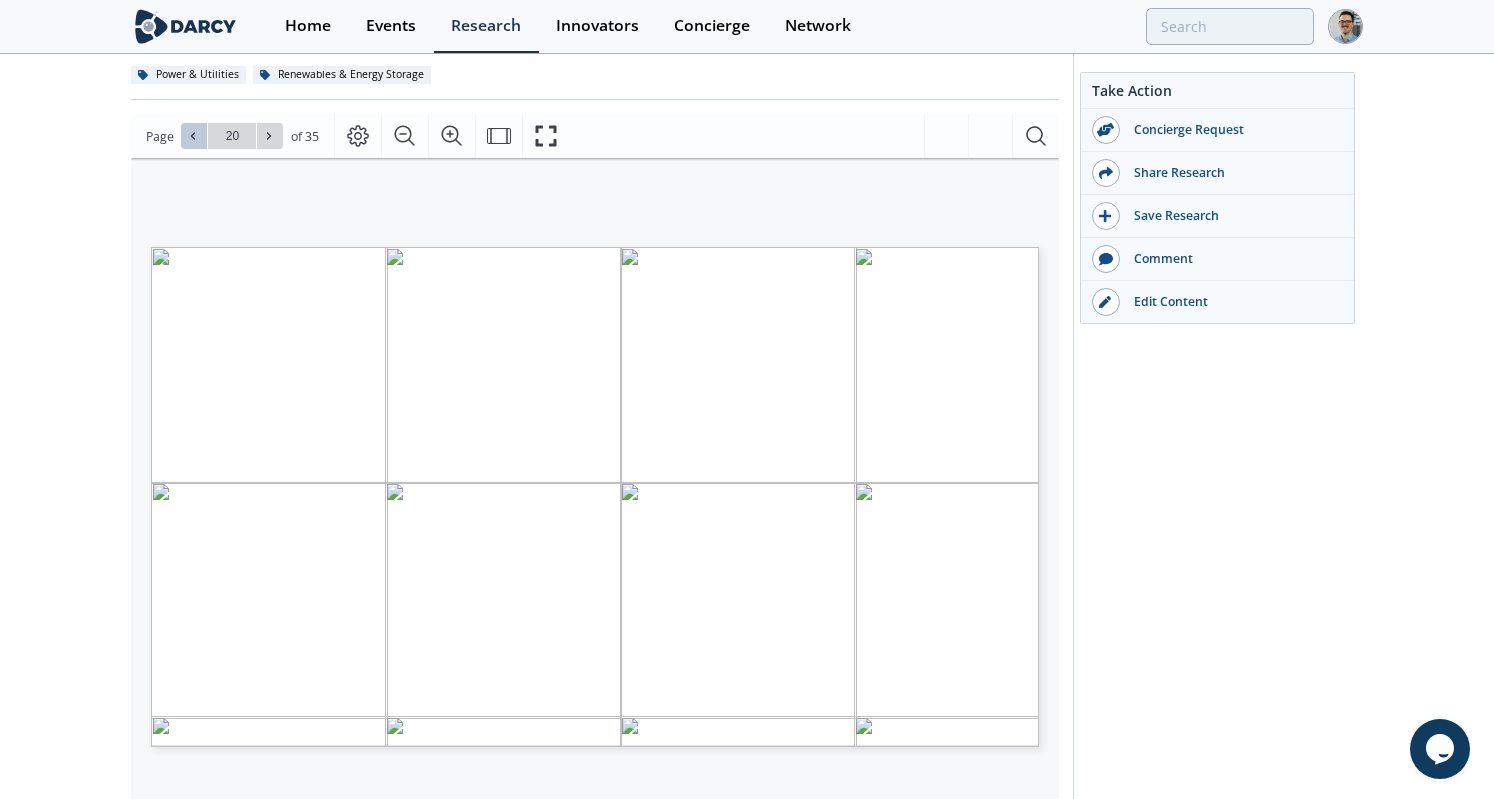click 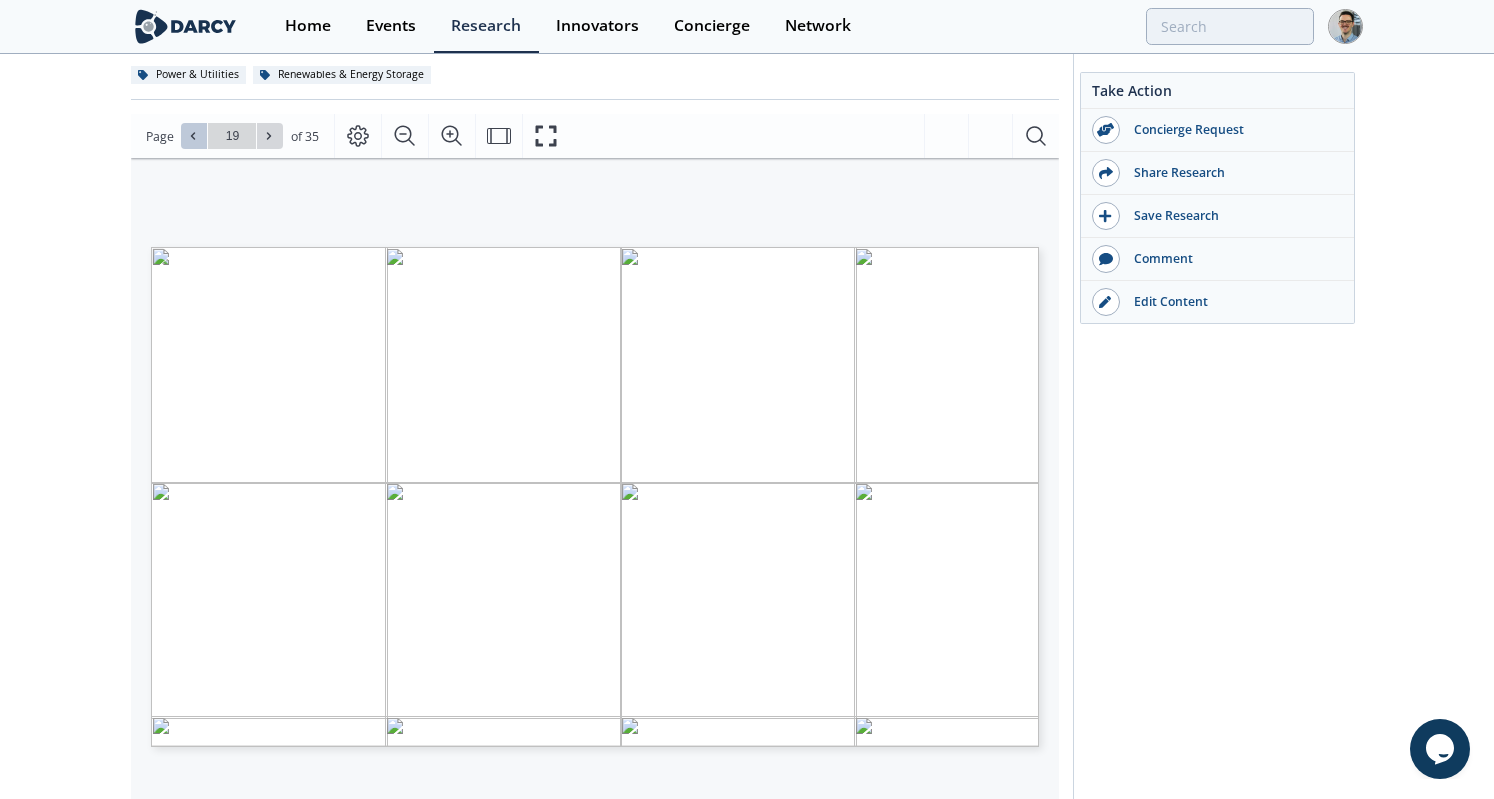 click 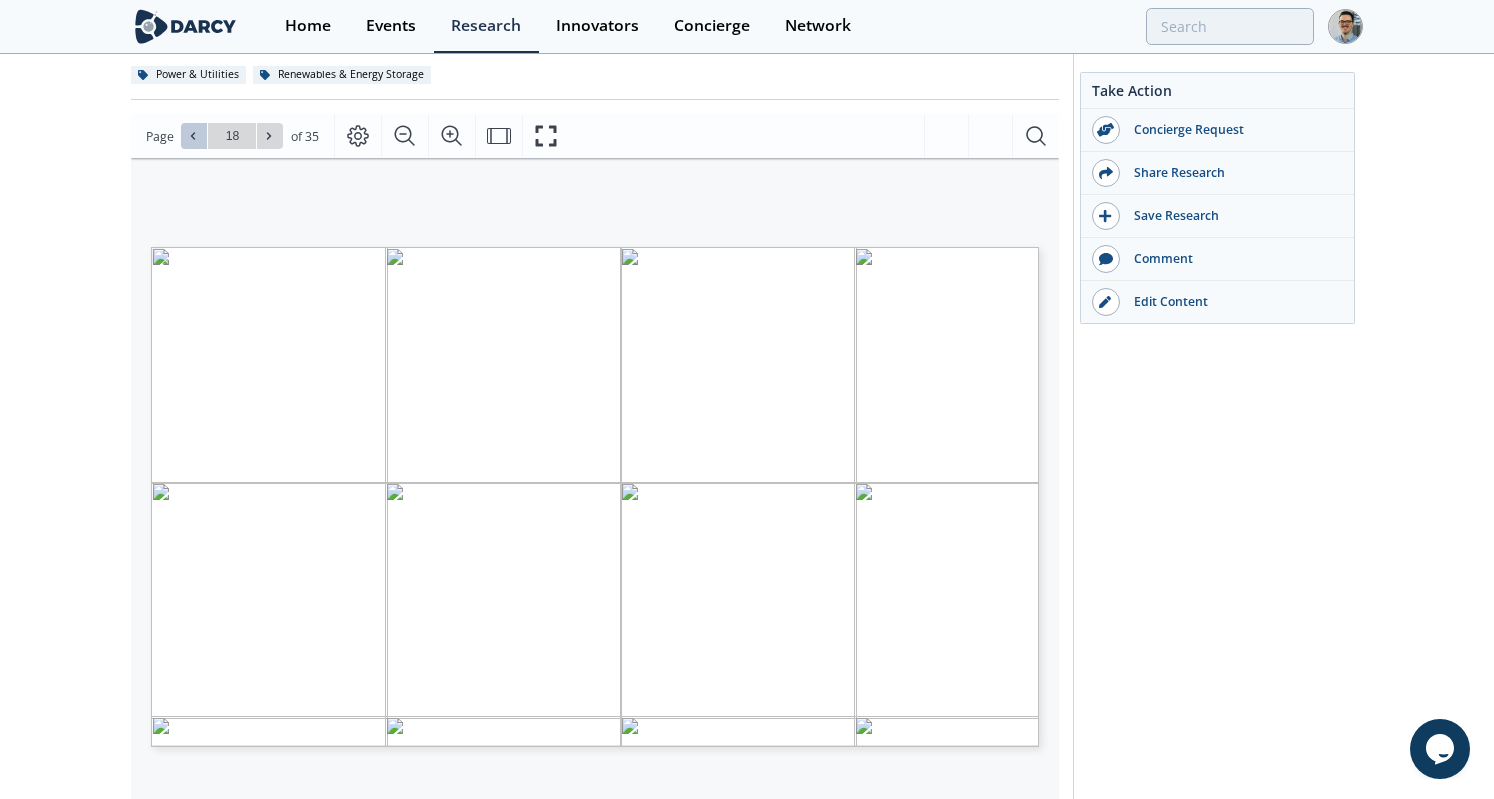 click 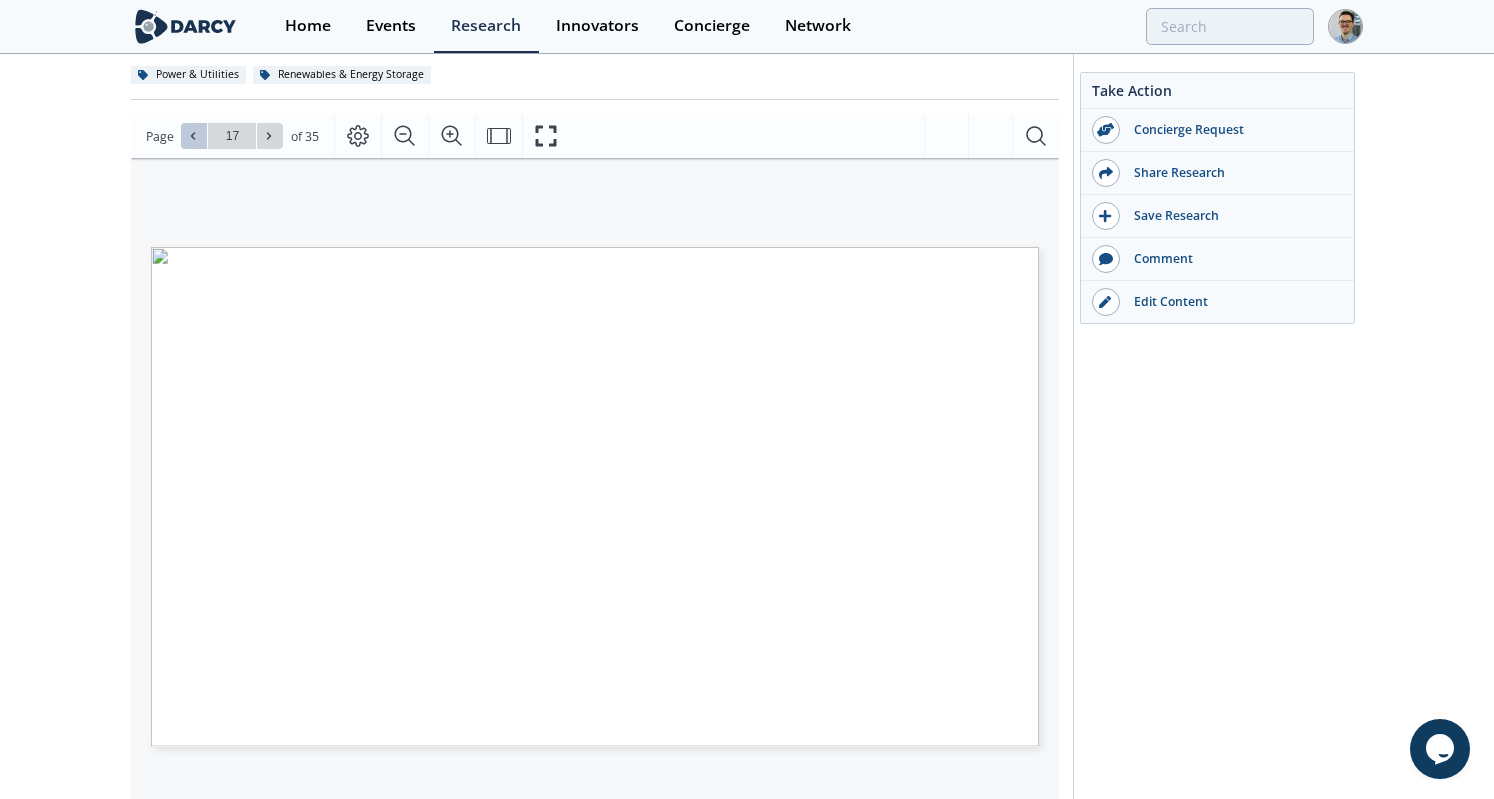 click 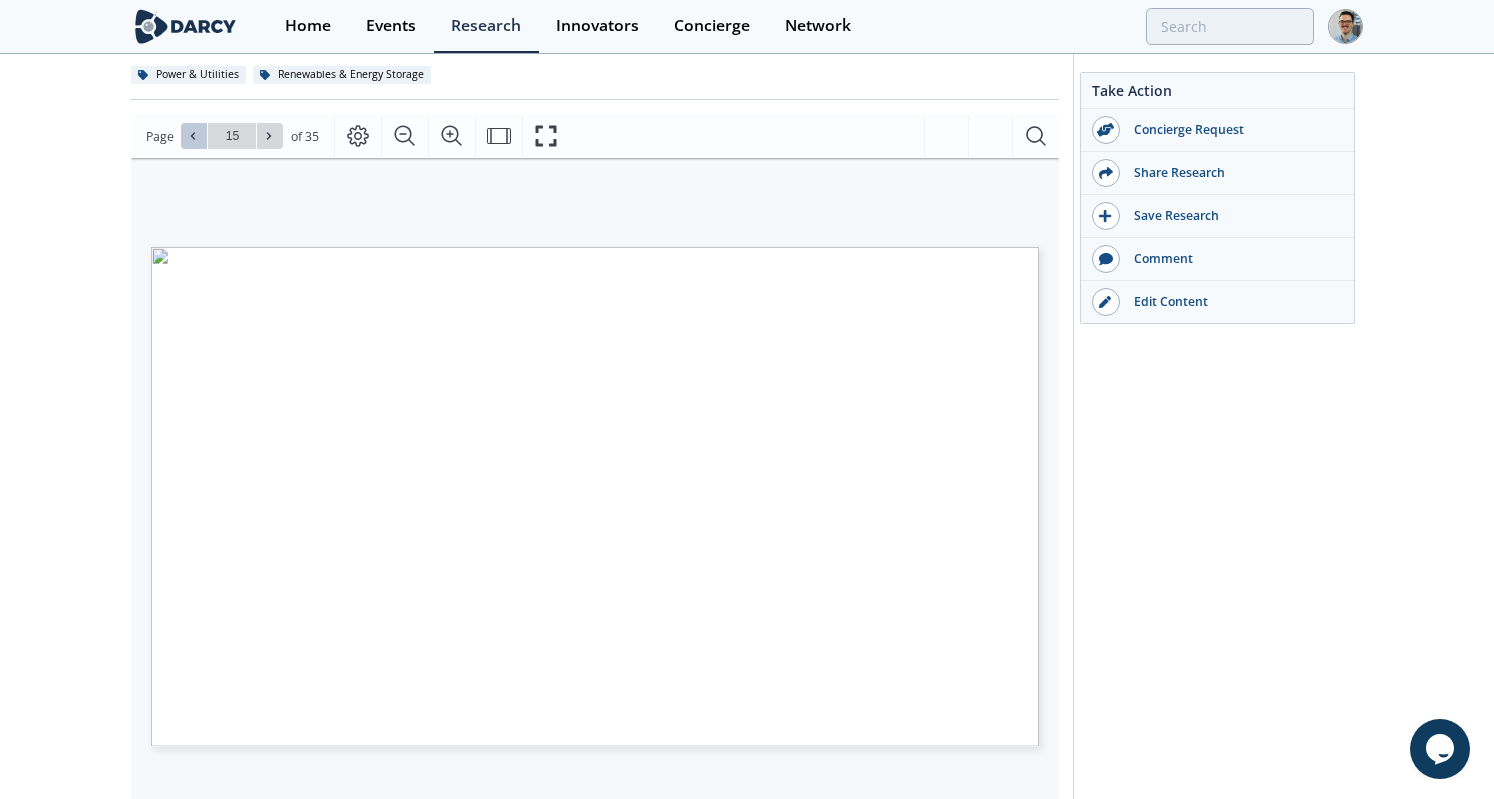 click 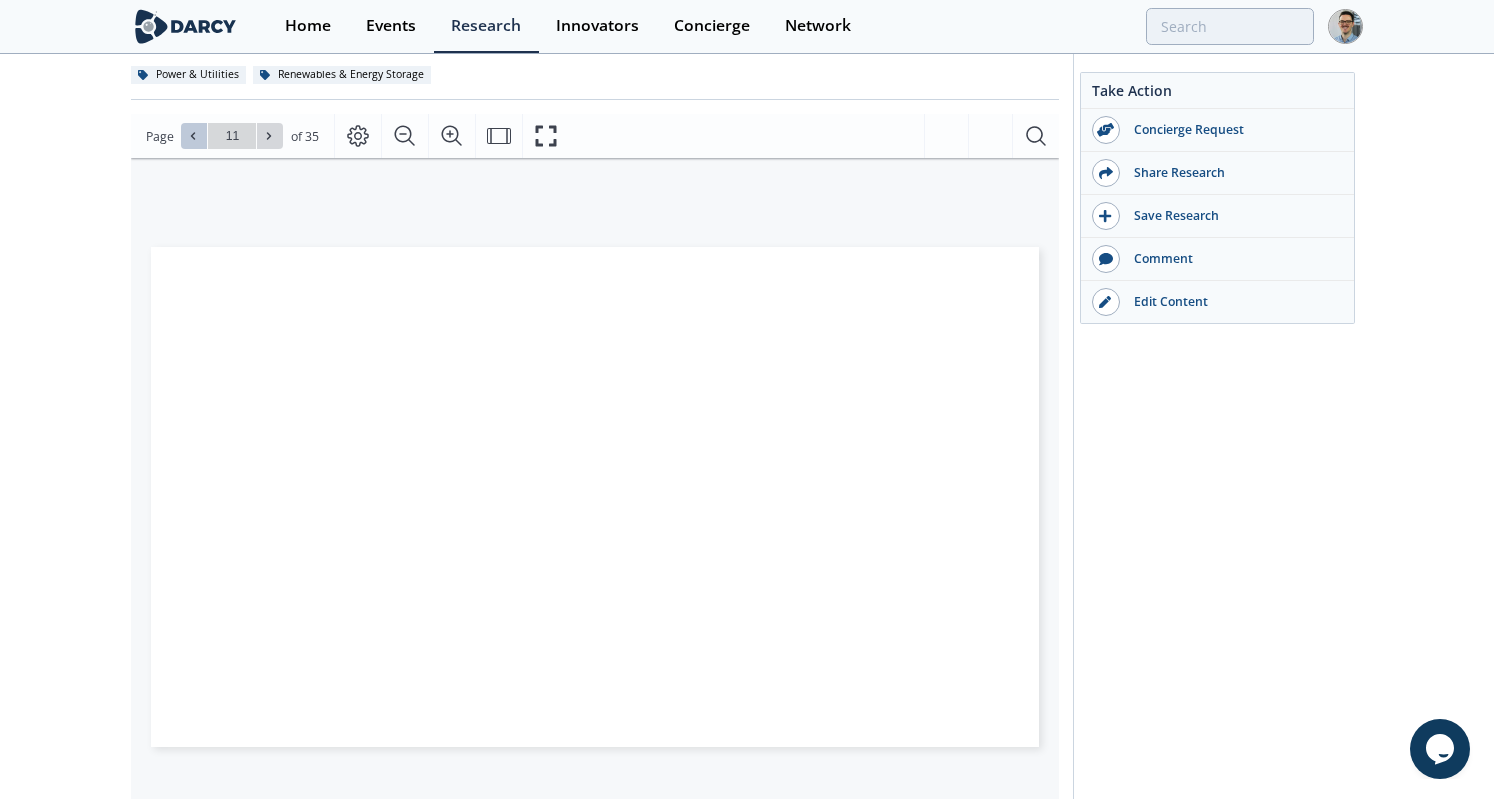 click 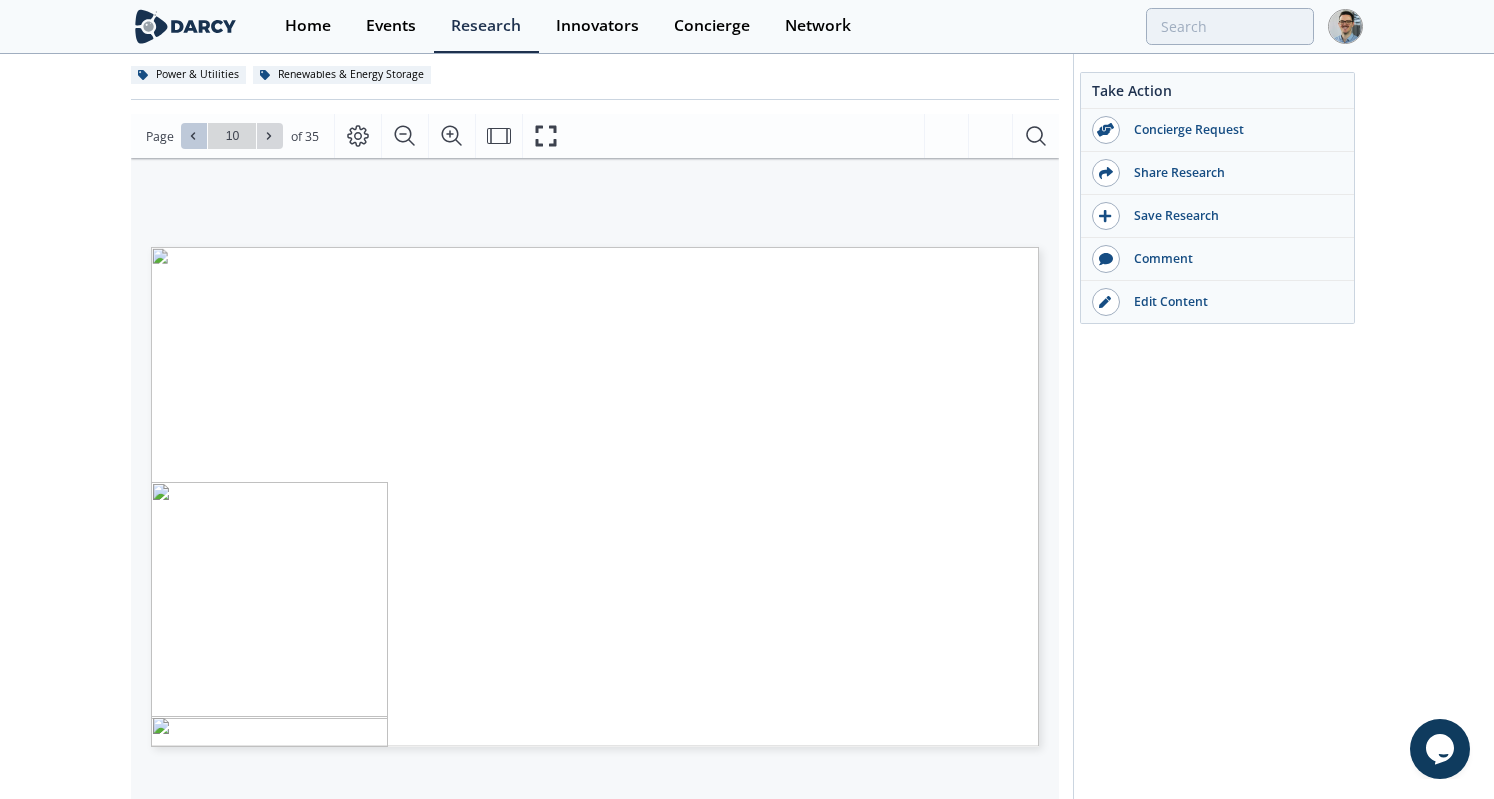click 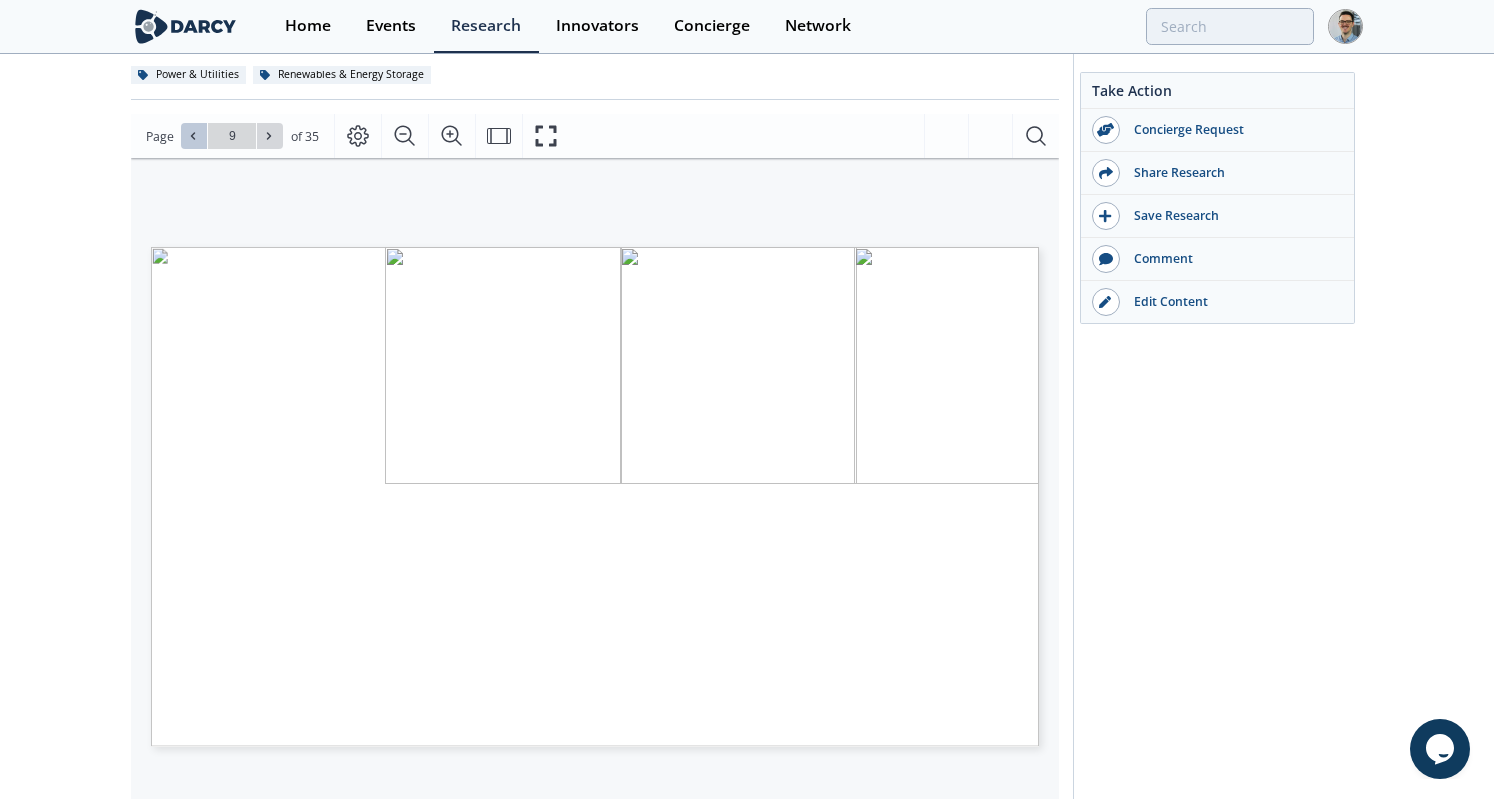 click 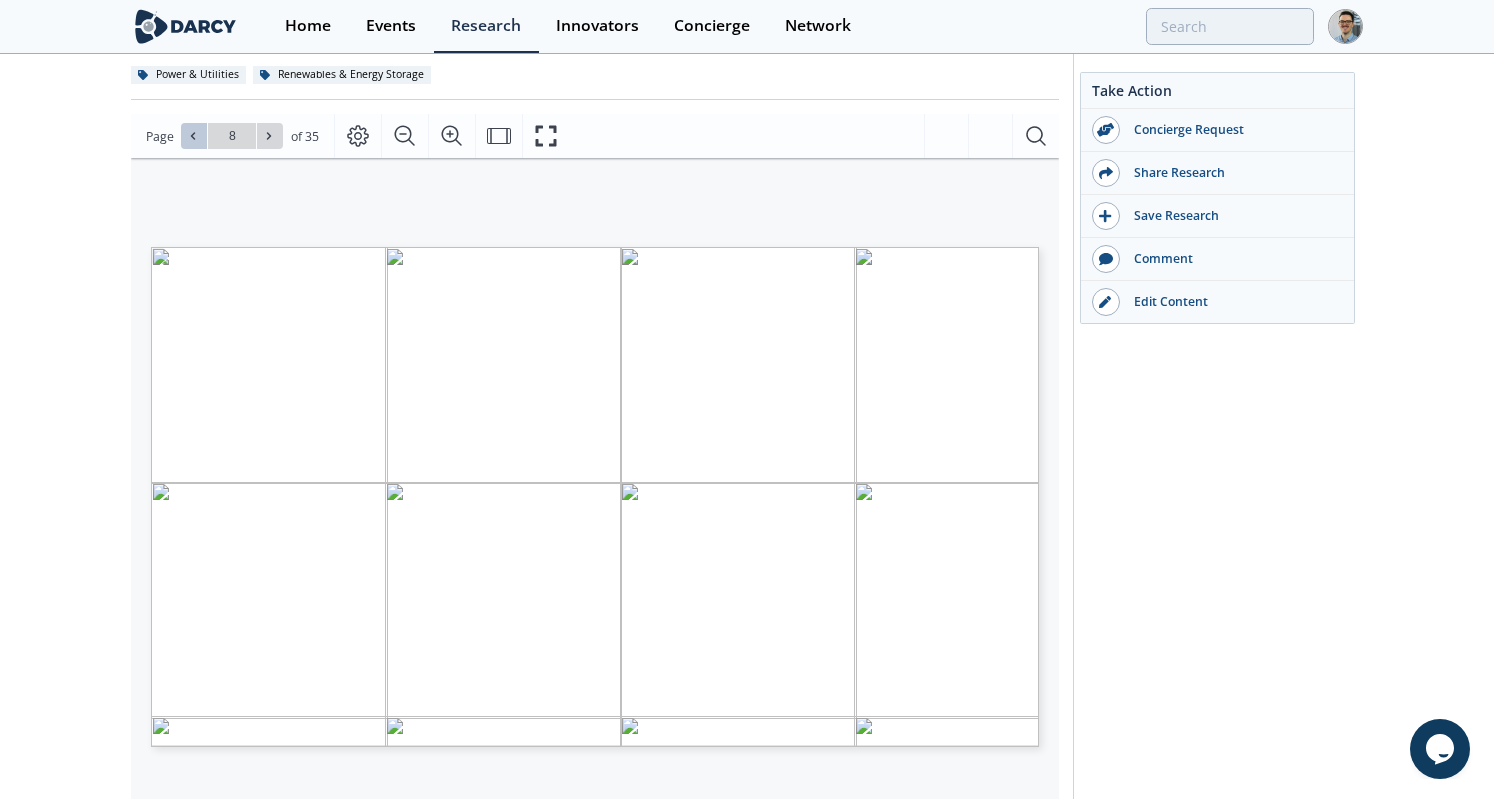 click 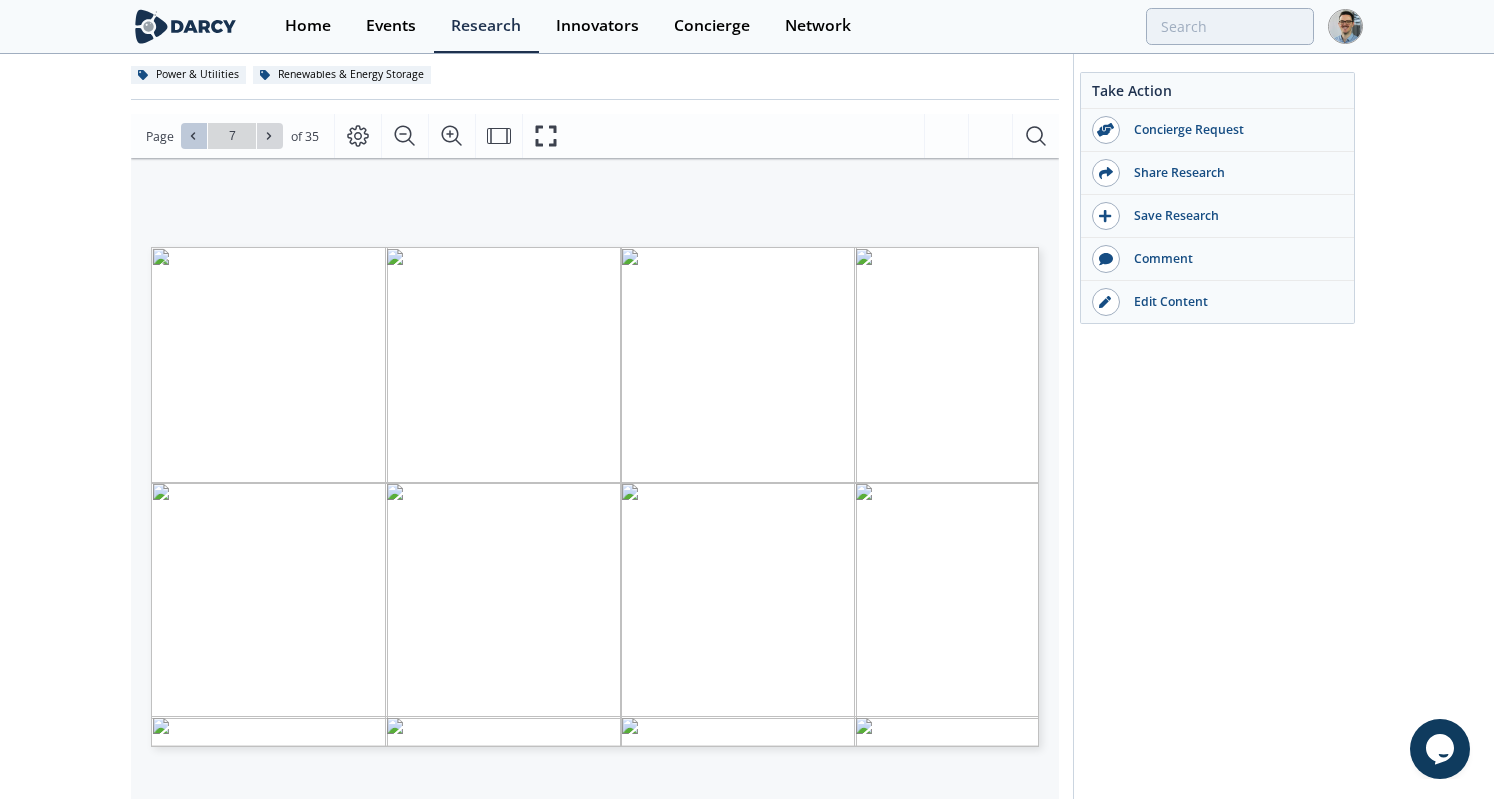 click 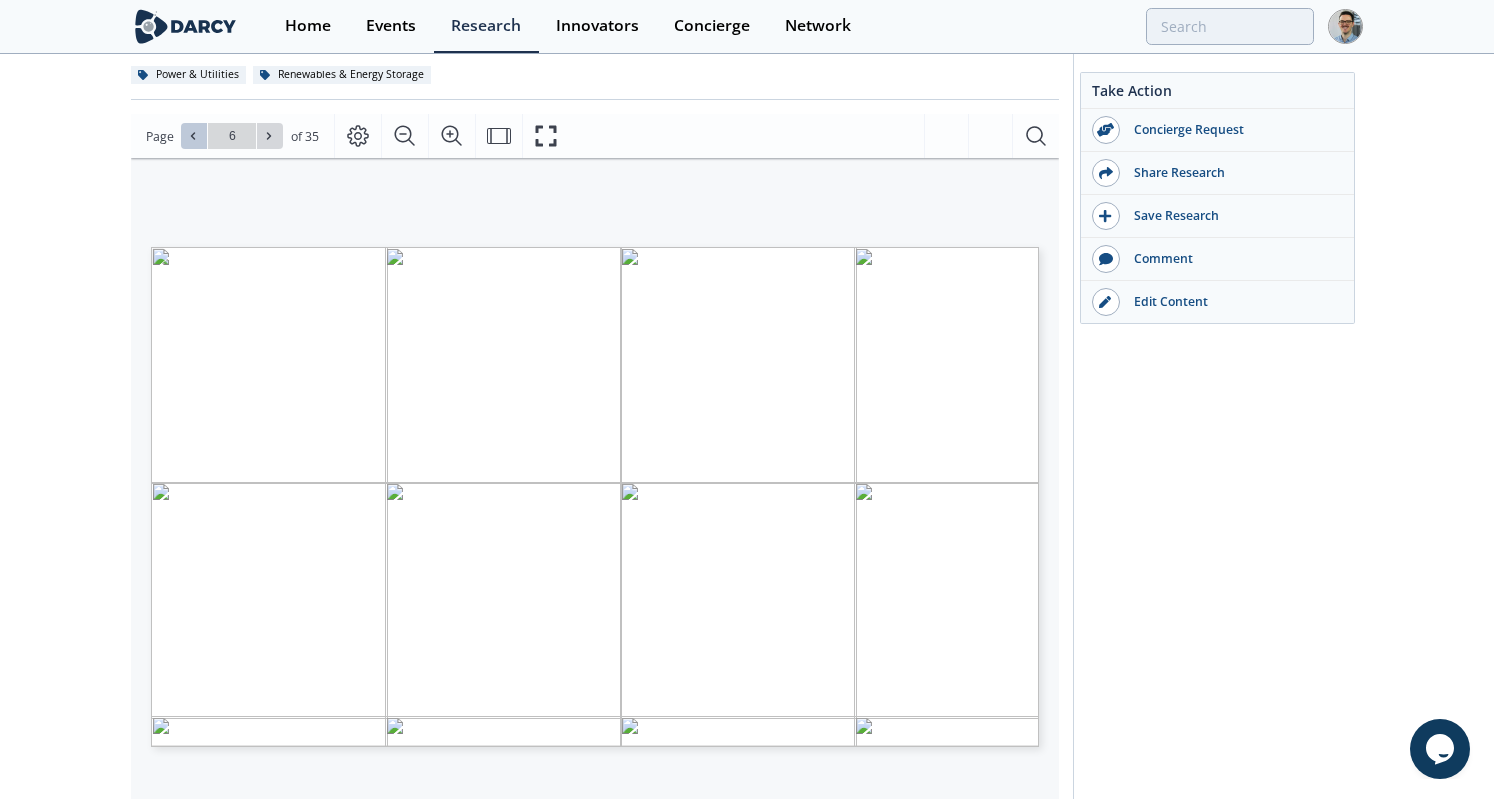 click 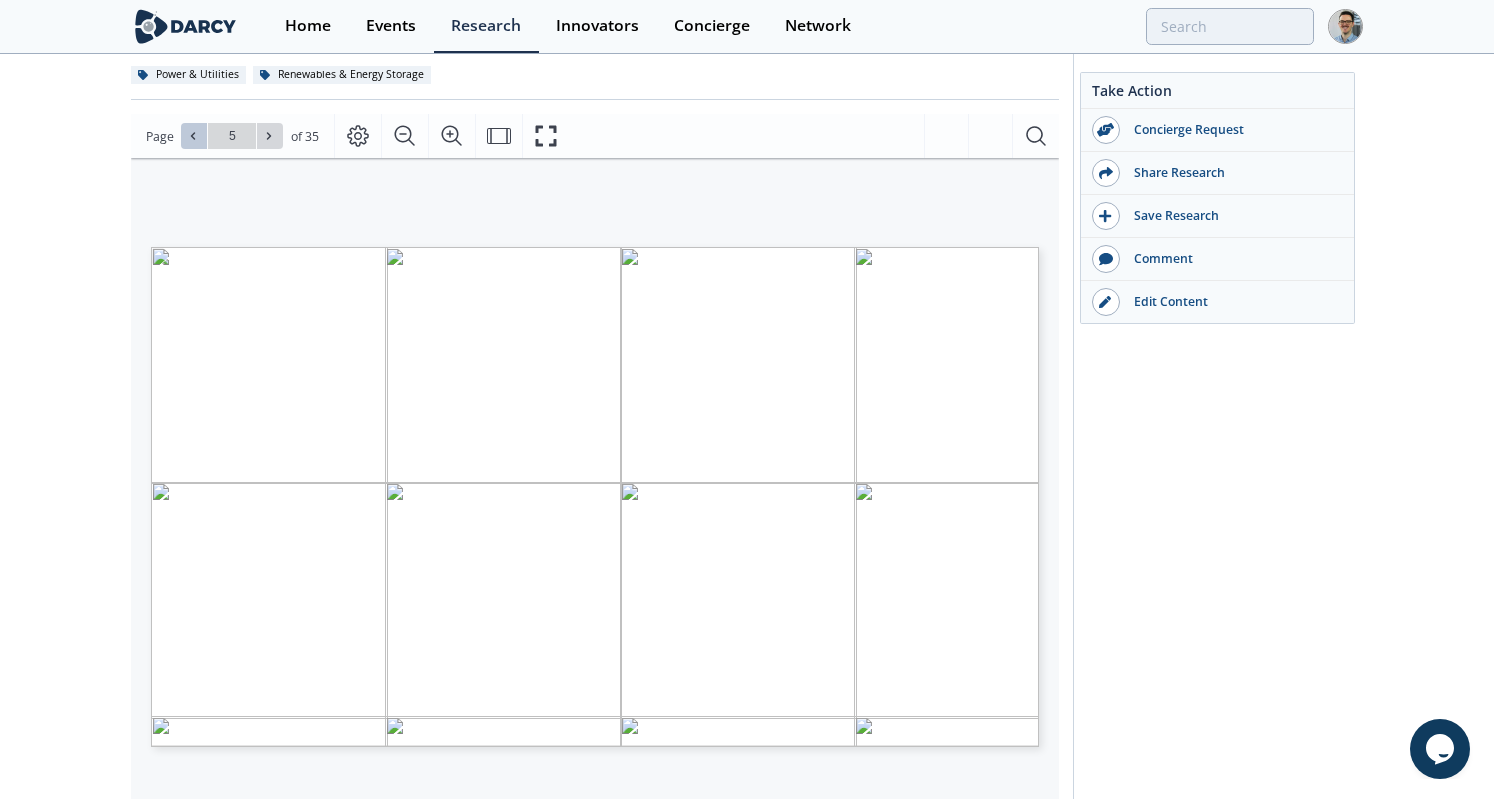click 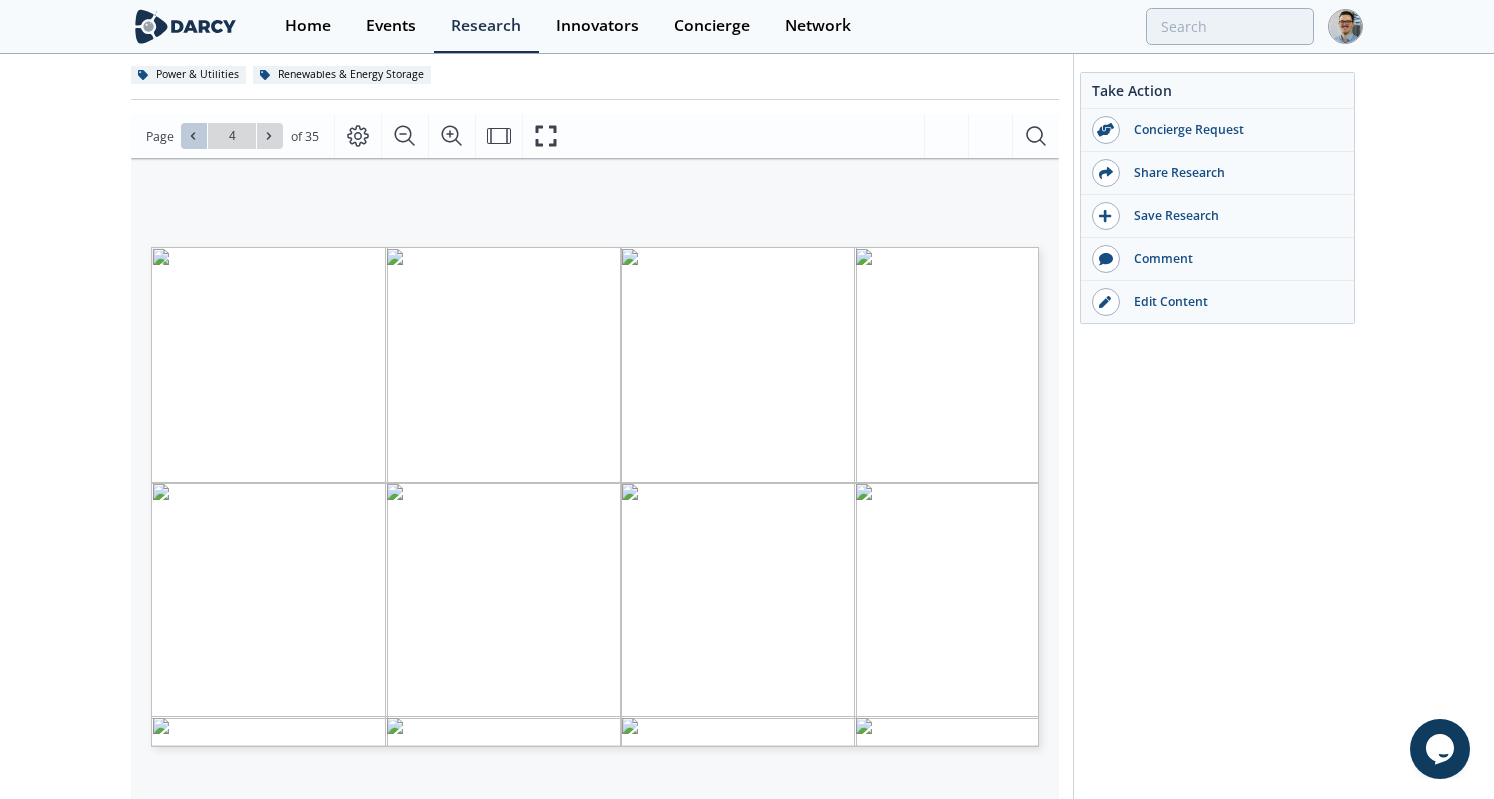 click 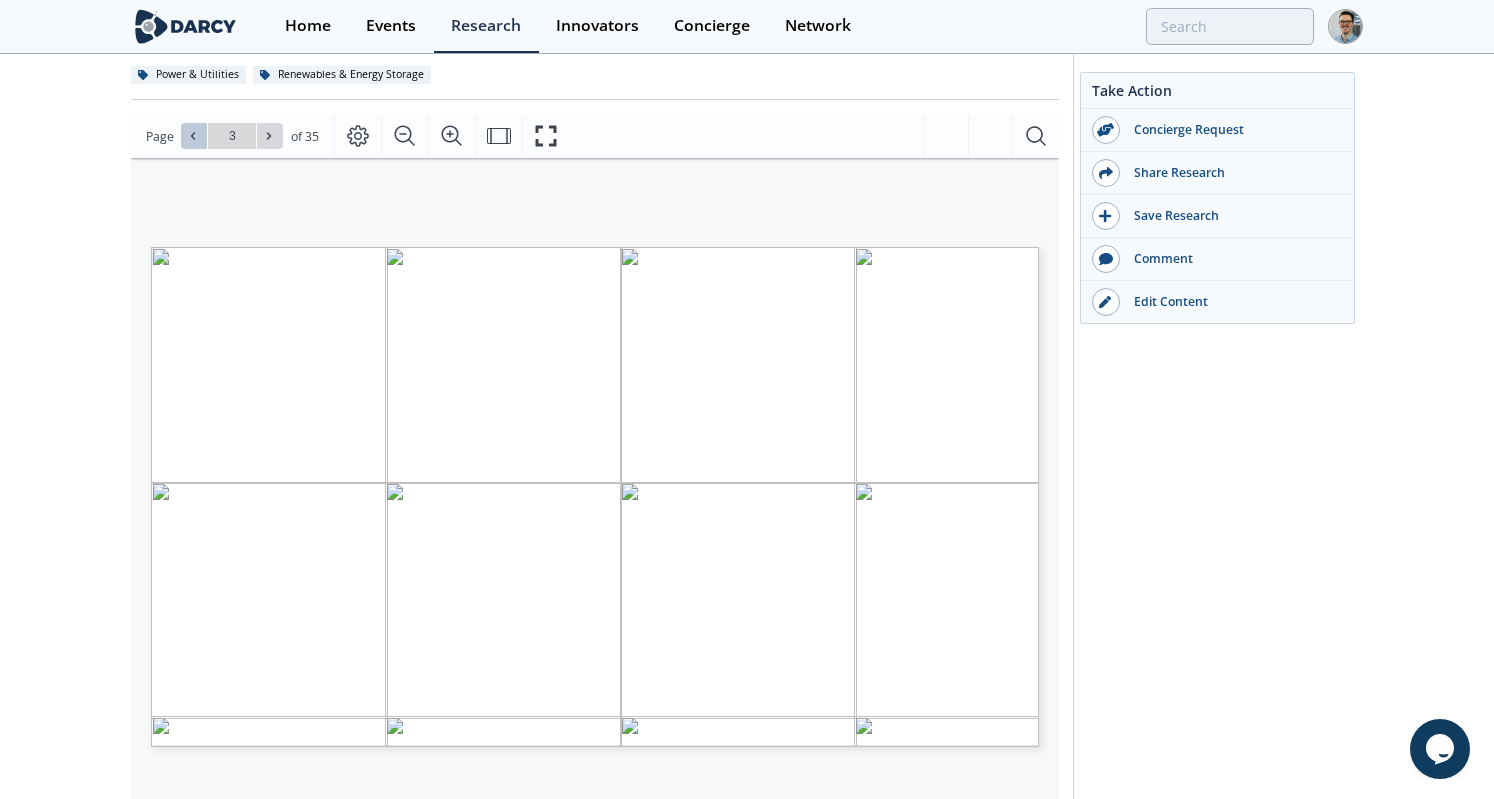 click 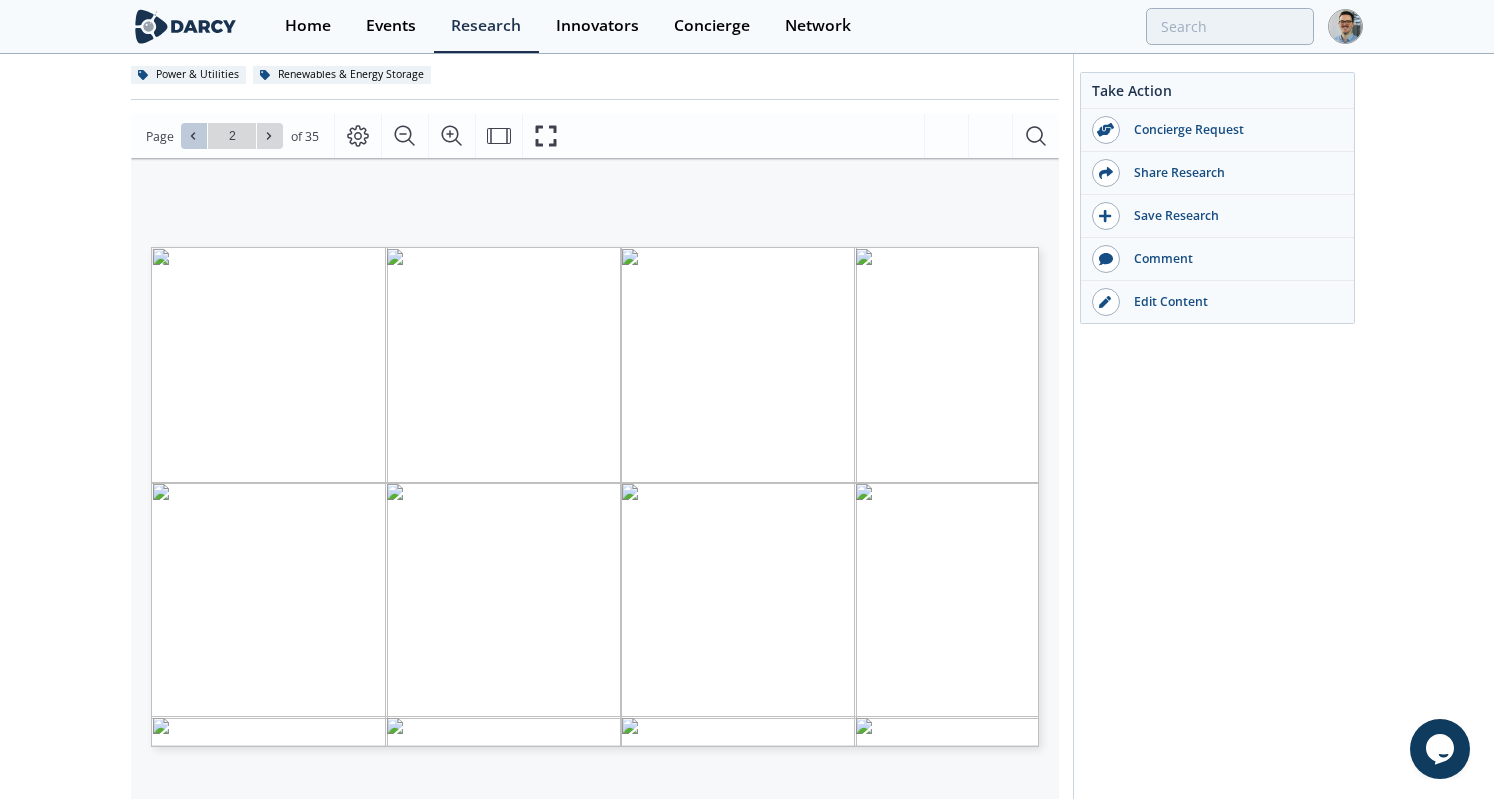 click 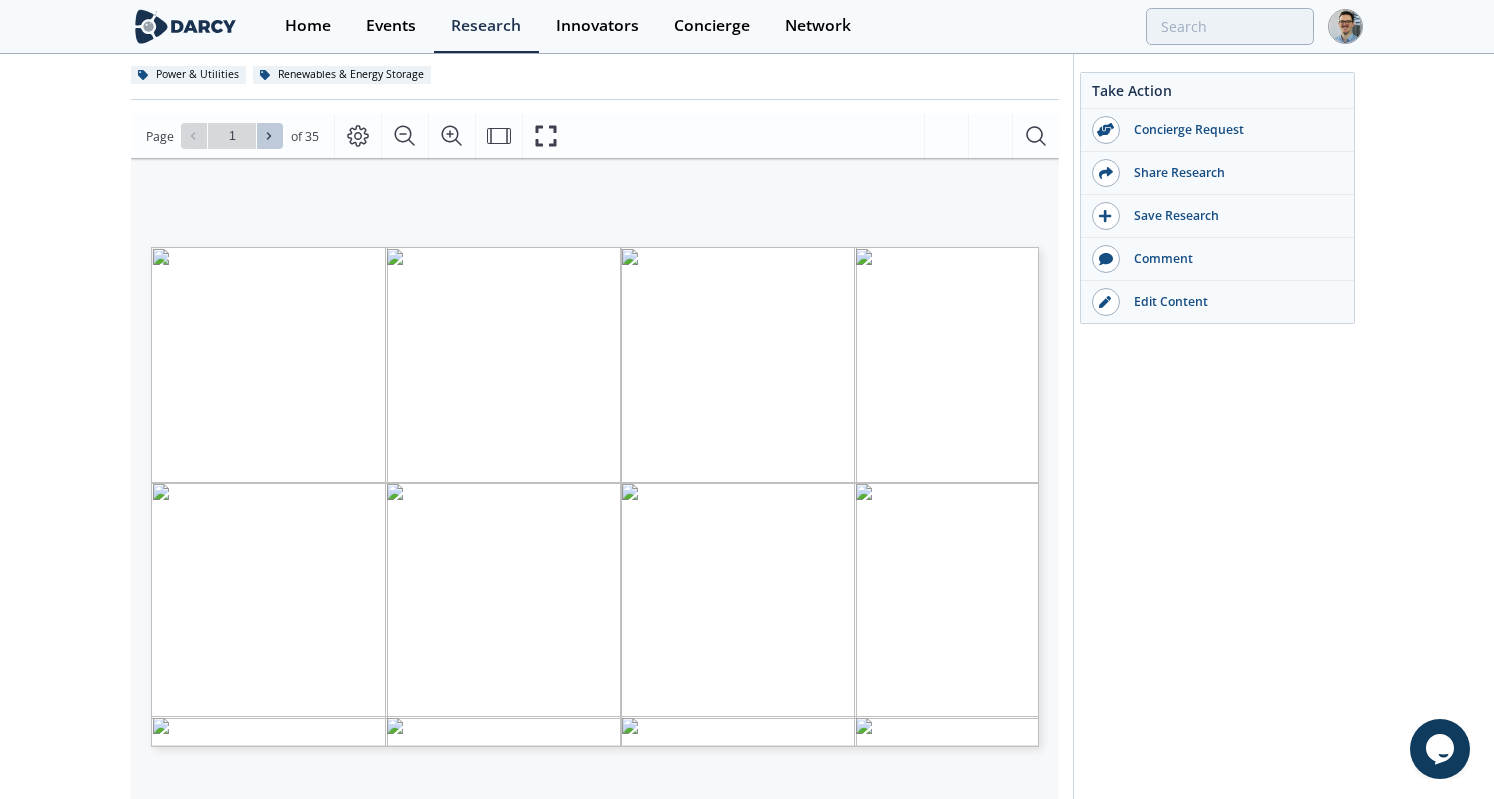 click 